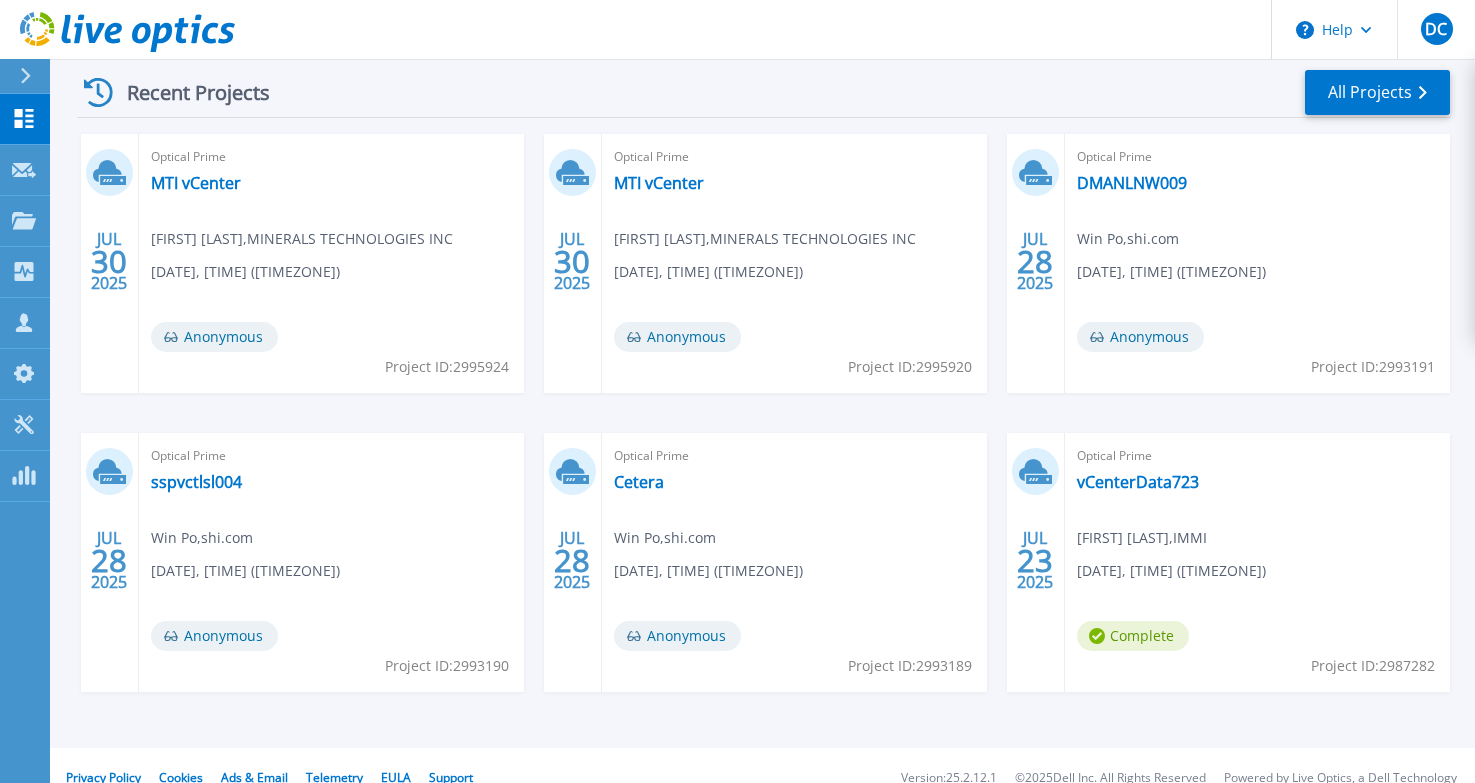 scroll, scrollTop: 325, scrollLeft: 0, axis: vertical 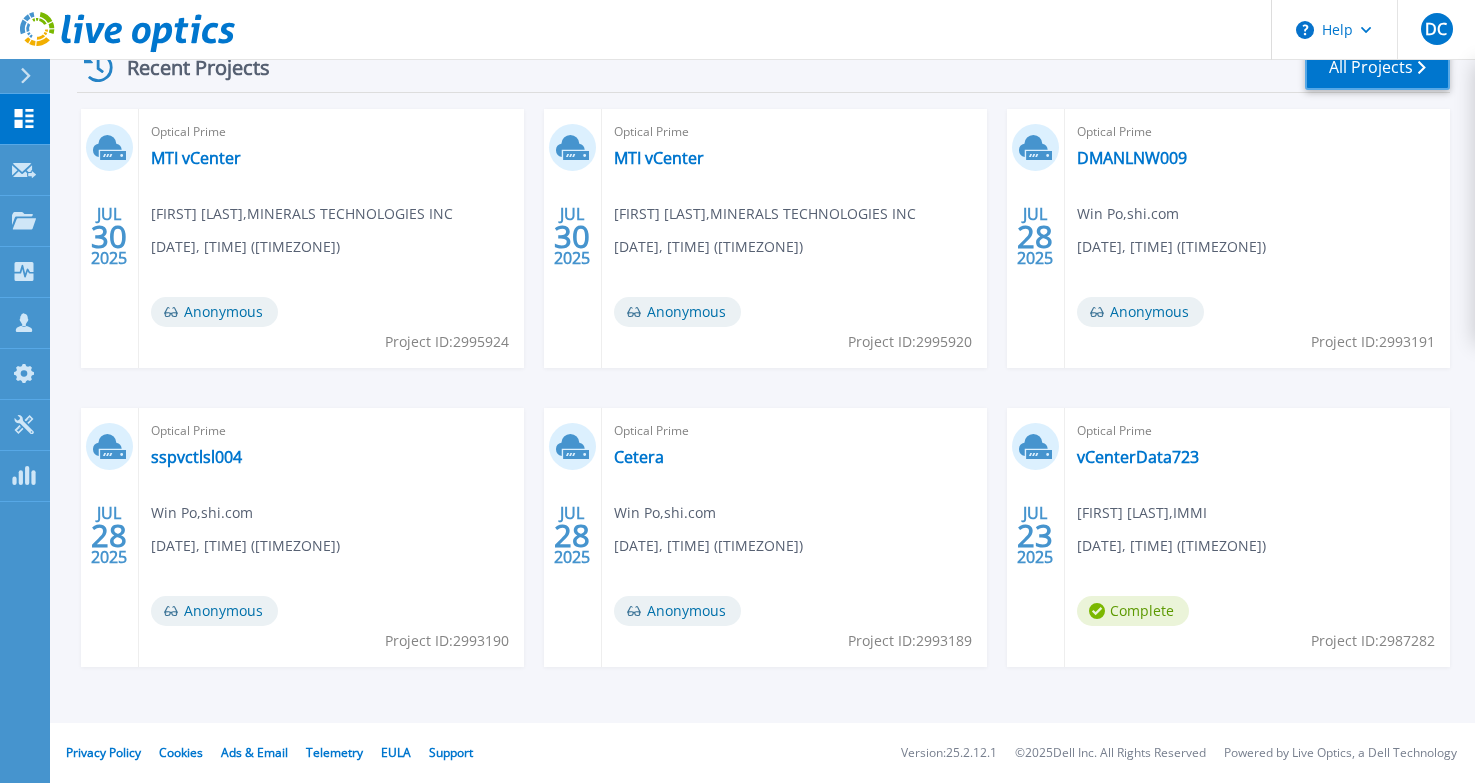click on "All Projects" at bounding box center (1377, 67) 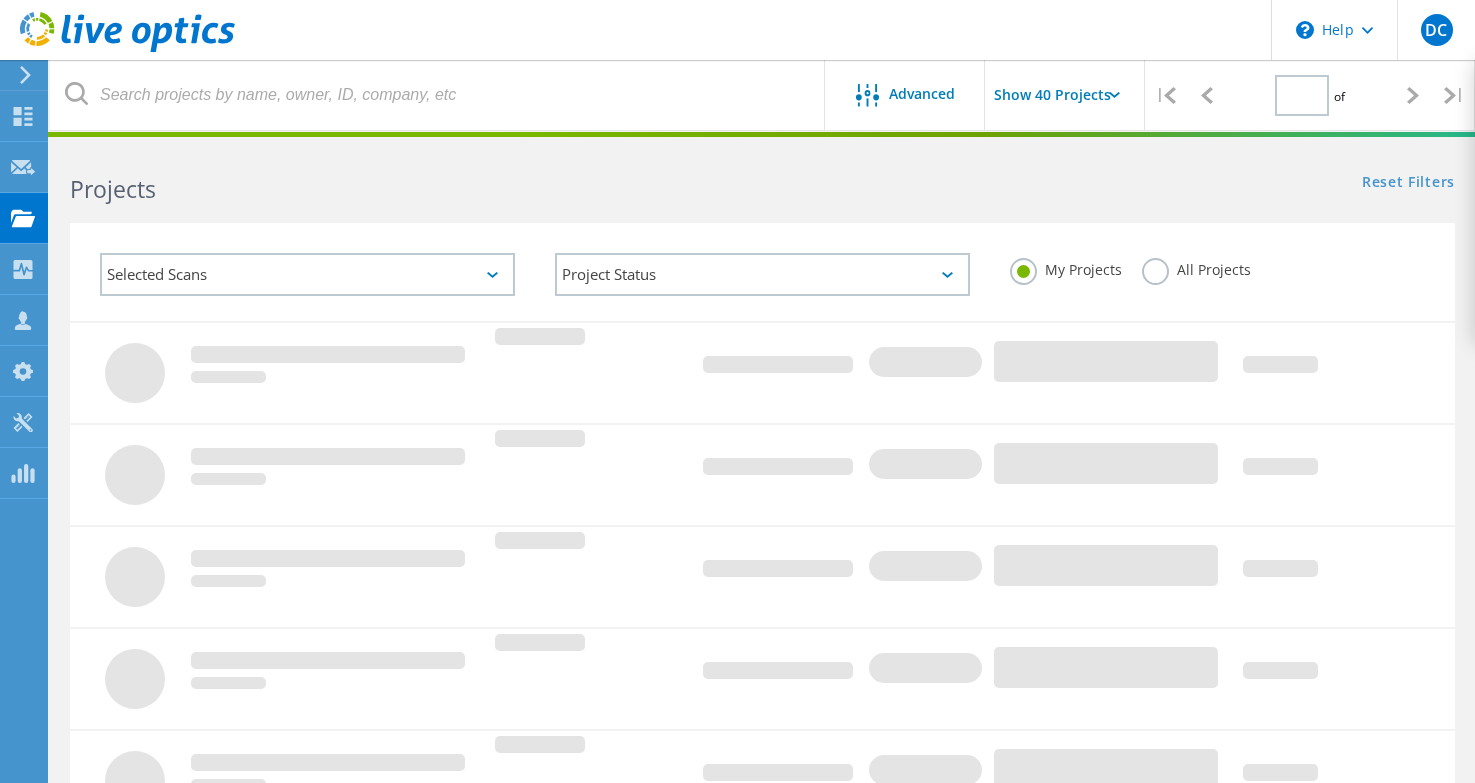 scroll, scrollTop: 0, scrollLeft: 0, axis: both 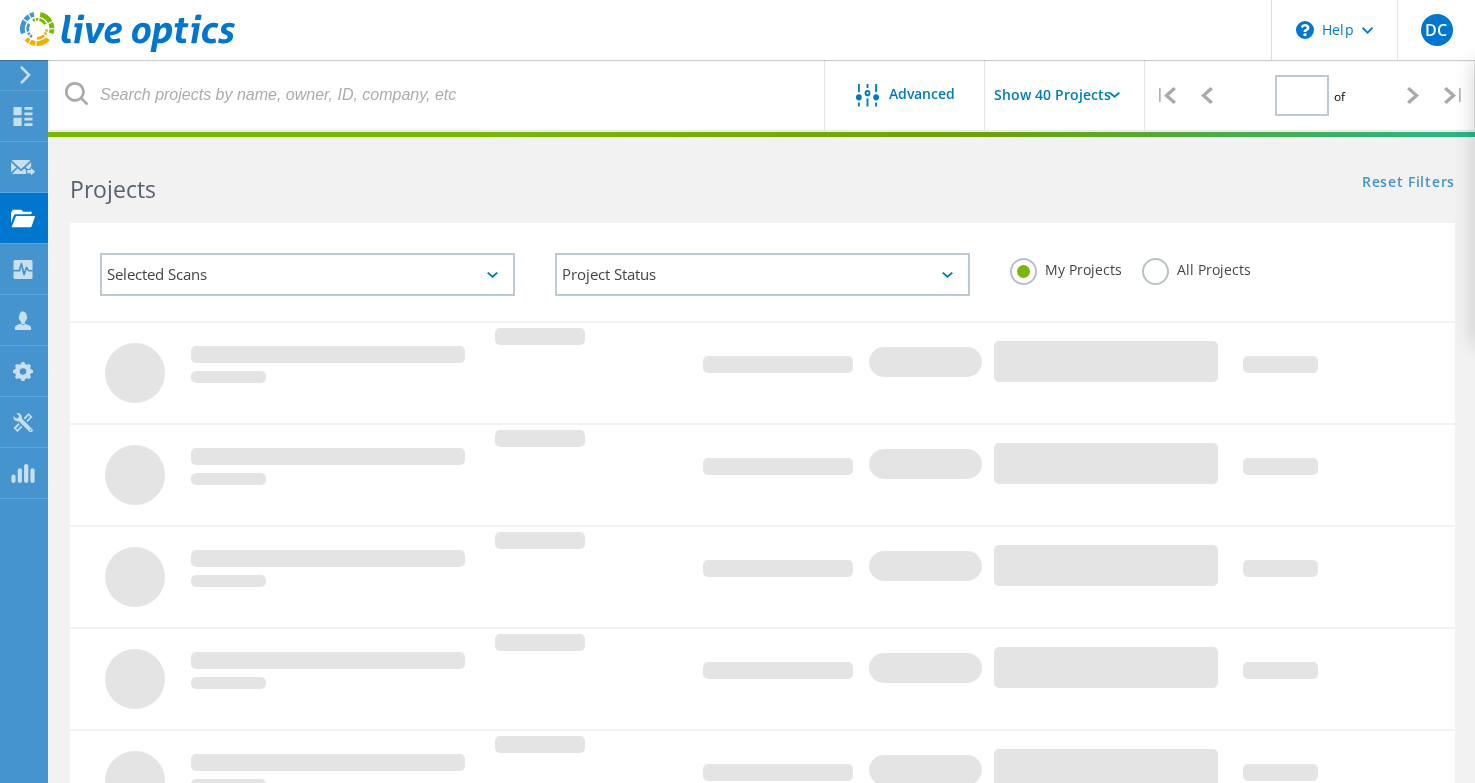 type on "1" 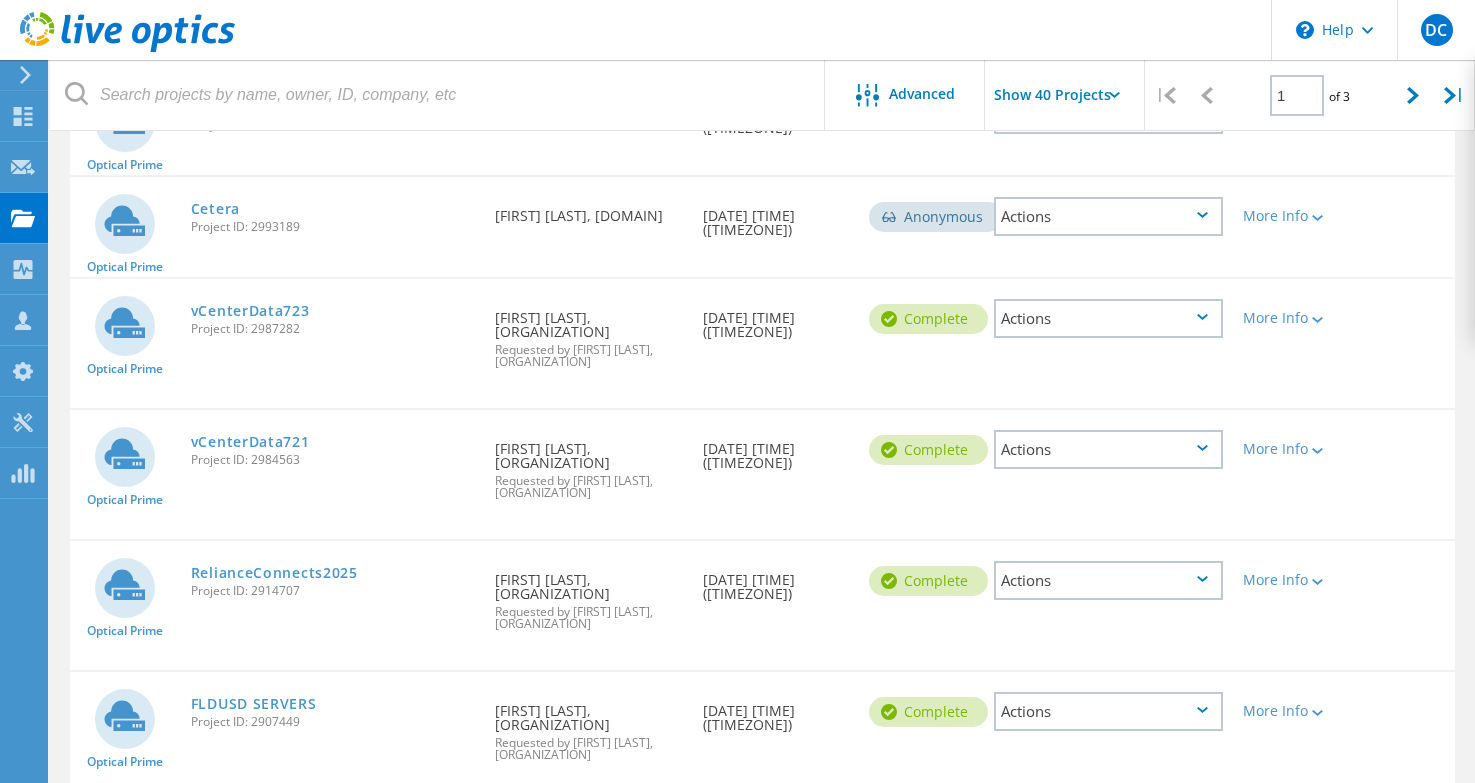 scroll, scrollTop: 700, scrollLeft: 0, axis: vertical 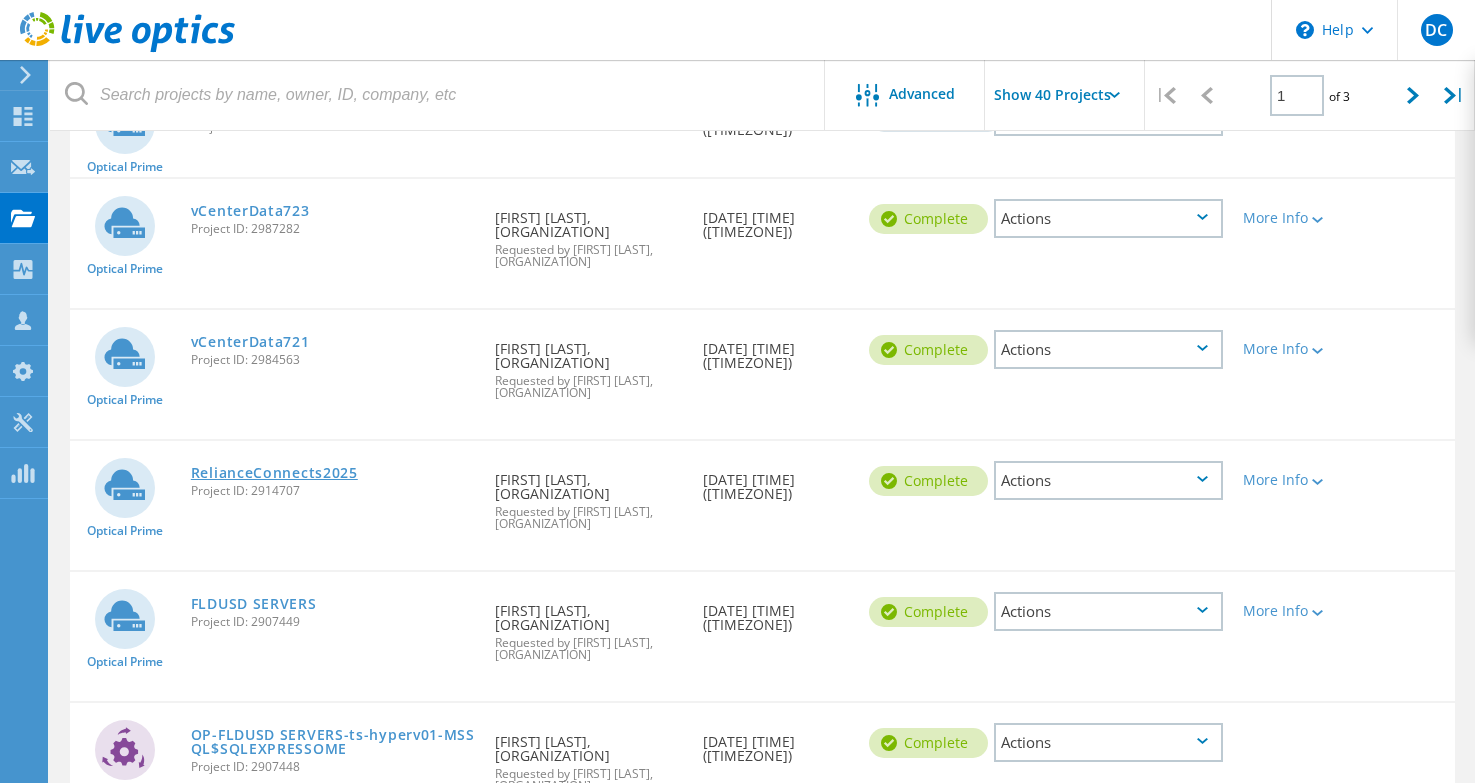click on "RelianceConnects2025" 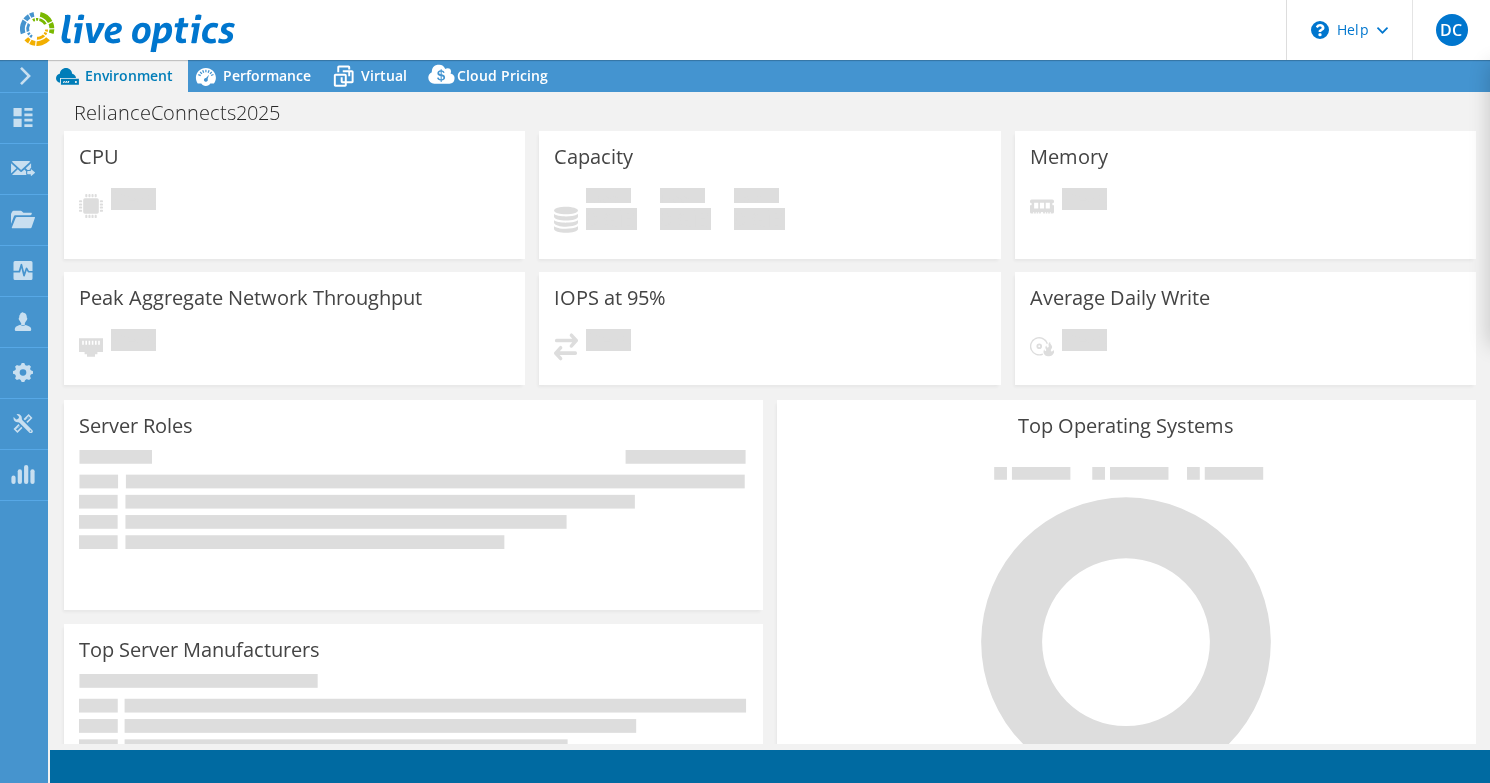 scroll, scrollTop: 0, scrollLeft: 0, axis: both 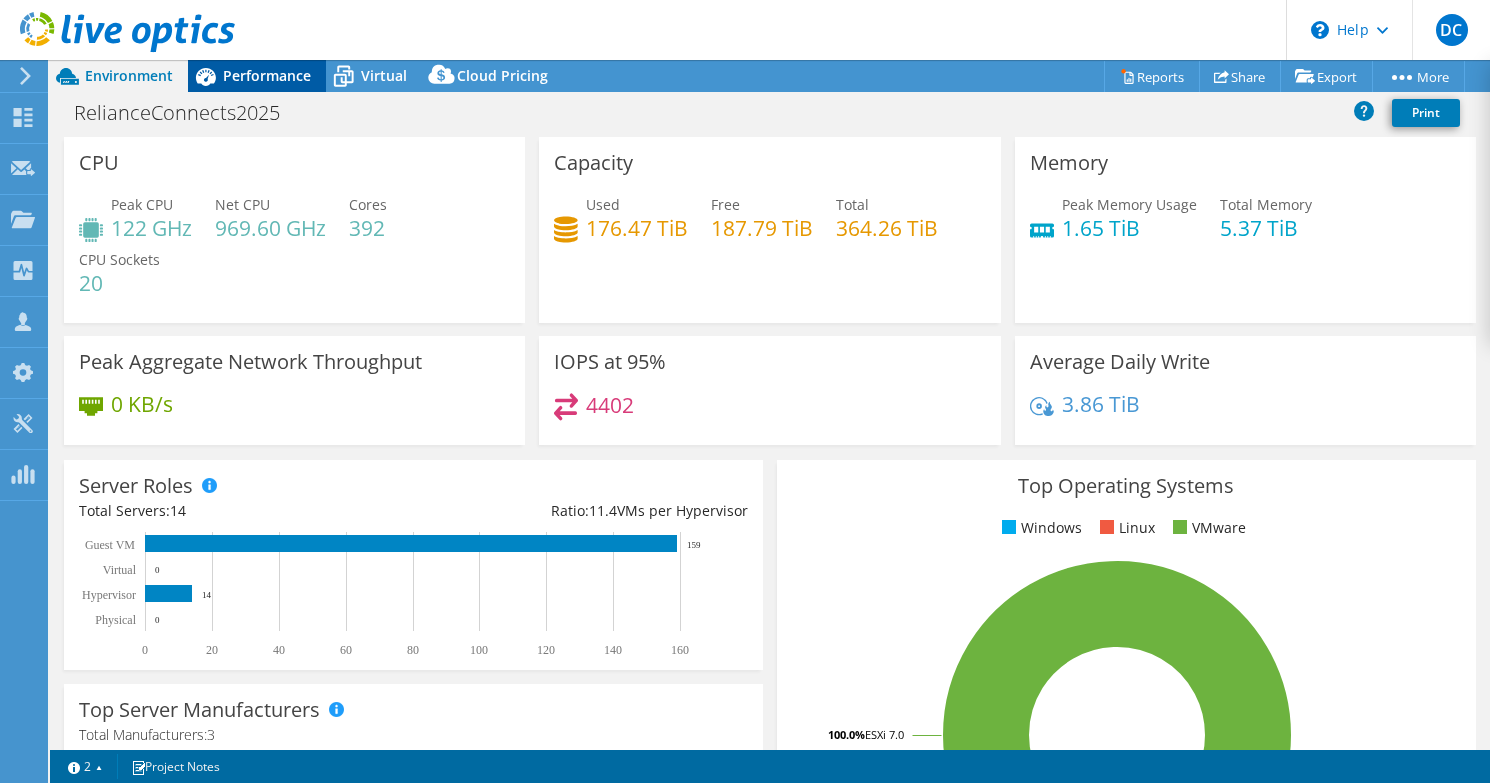 click on "Performance" at bounding box center (267, 75) 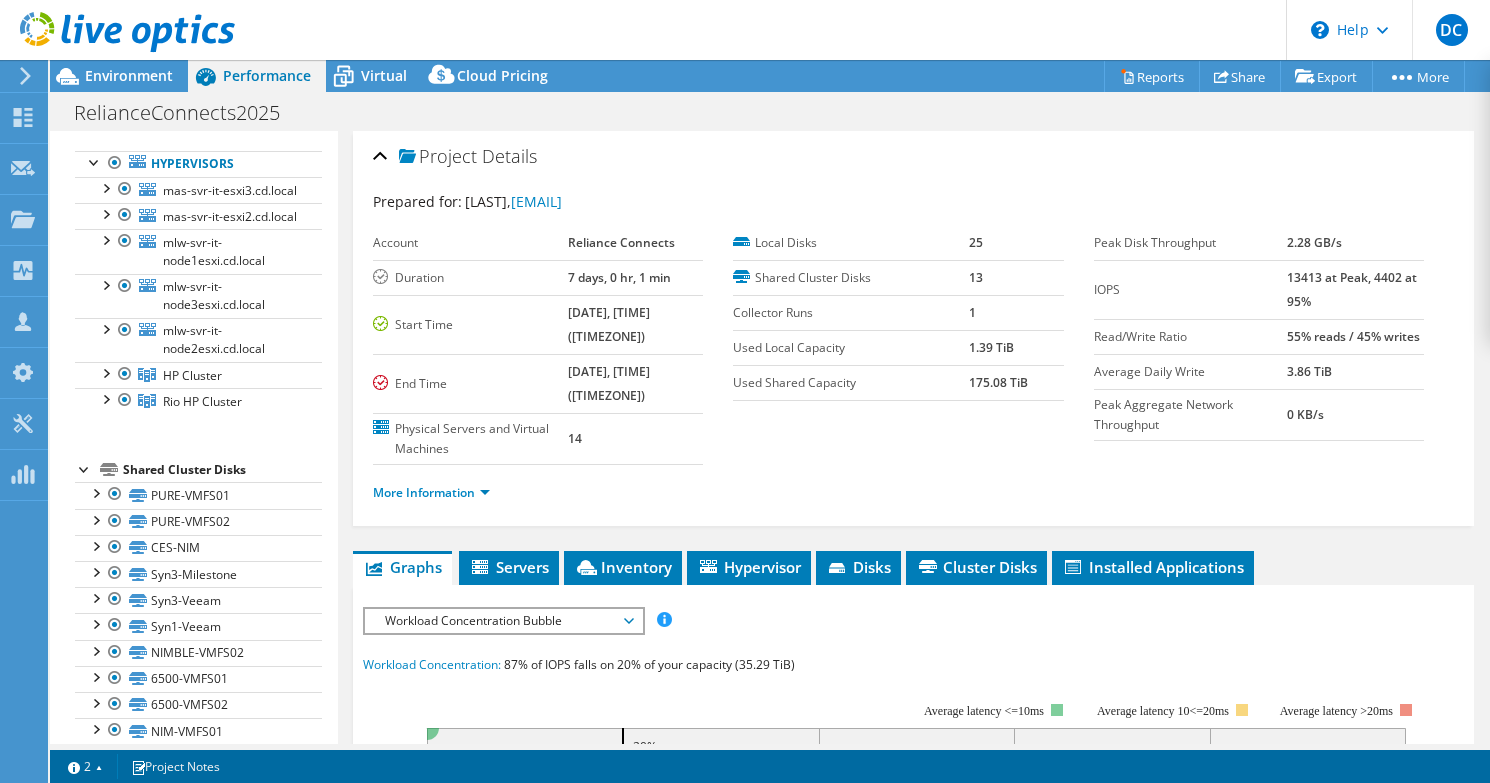 scroll, scrollTop: 200, scrollLeft: 0, axis: vertical 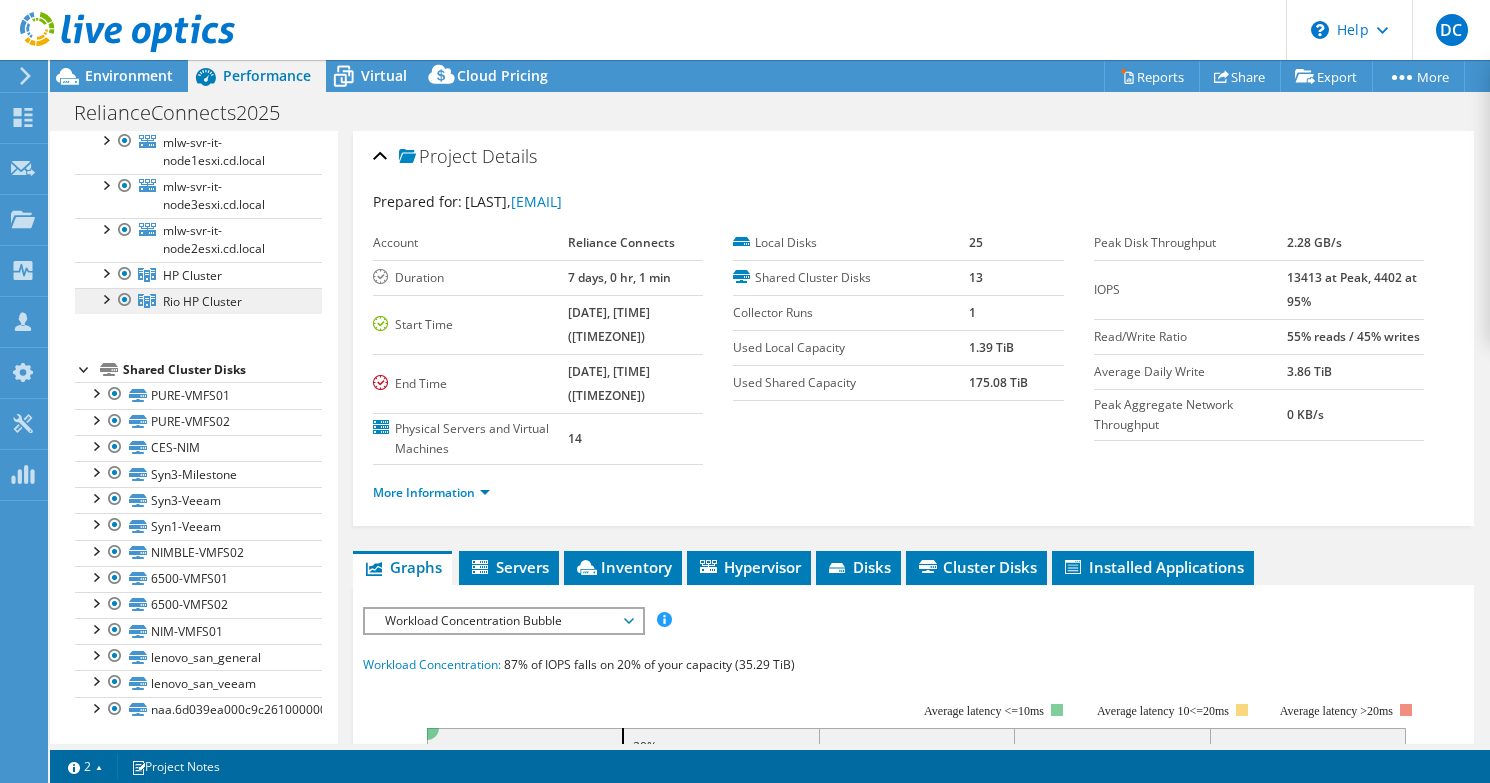 click on "Rio HP Cluster" at bounding box center (192, 275) 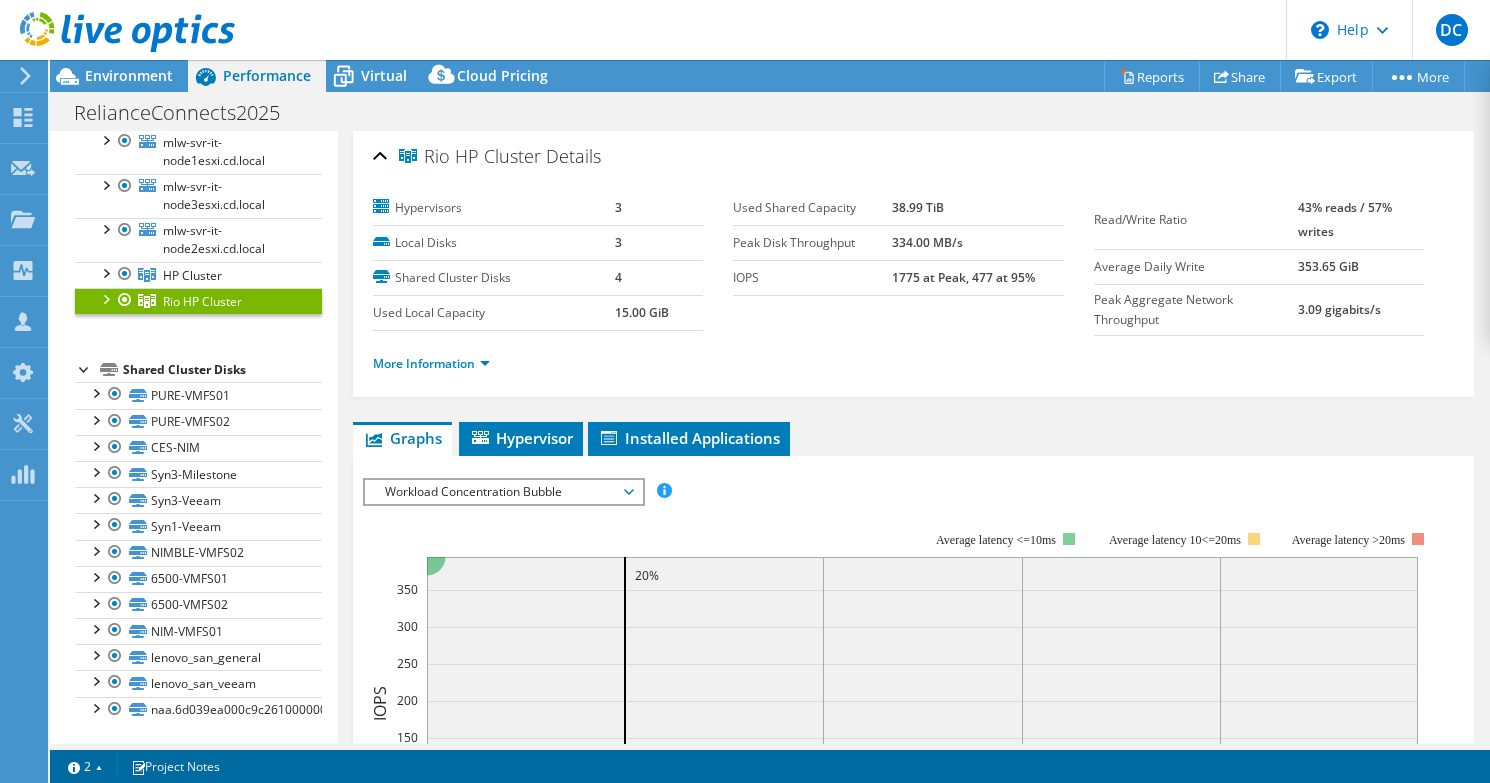 click on "Workload Concentration Bubble" at bounding box center (503, 492) 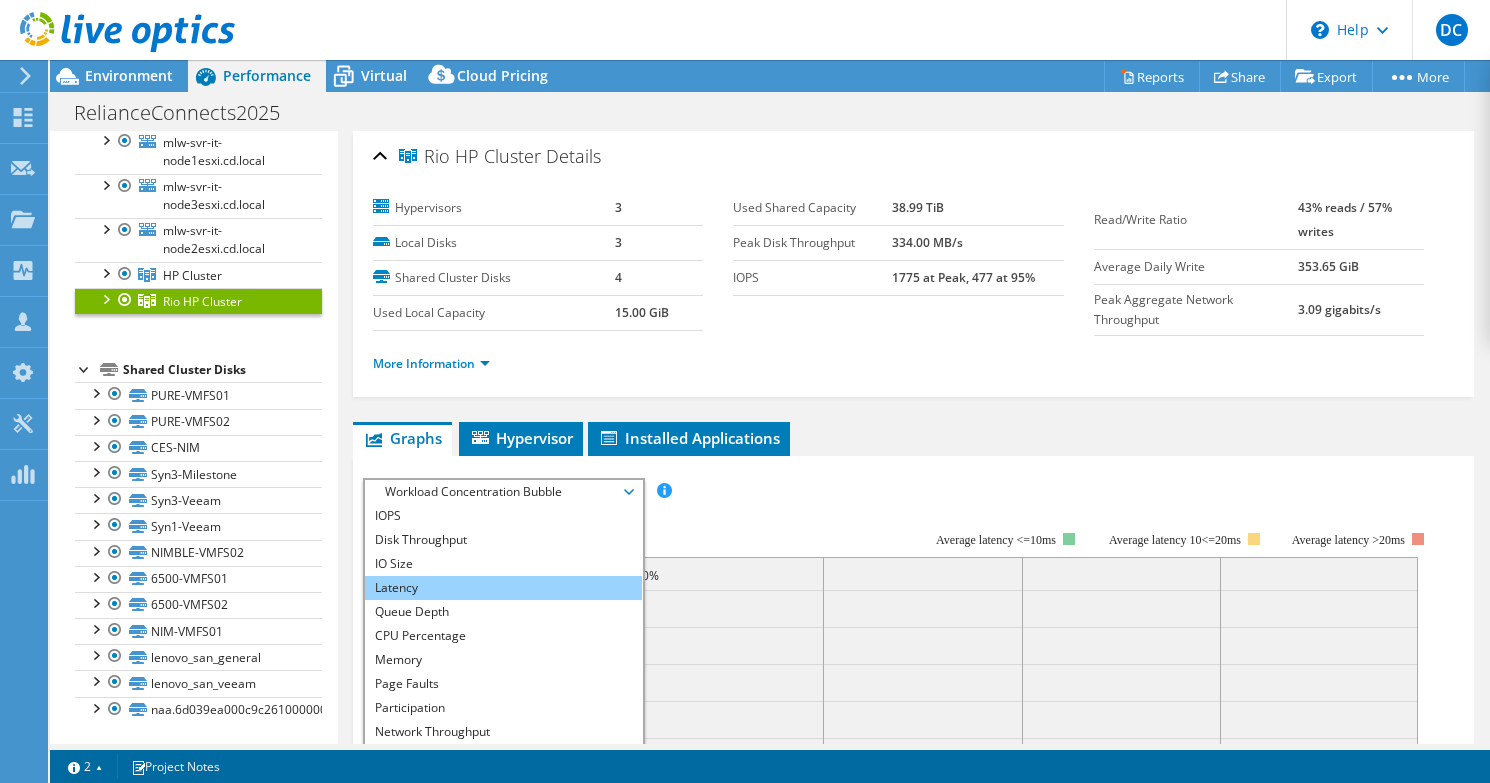 click on "Latency" at bounding box center (503, 588) 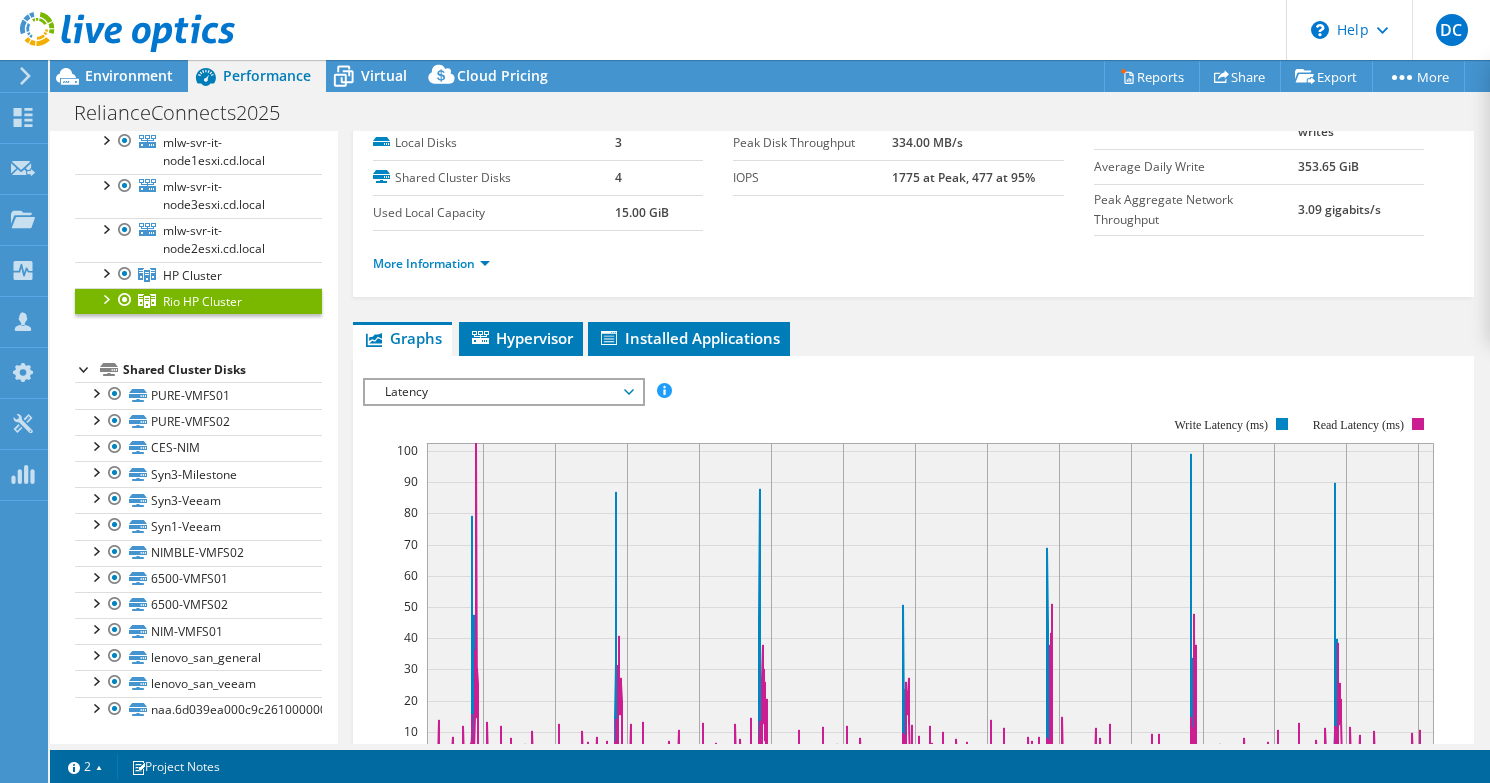 scroll, scrollTop: 200, scrollLeft: 0, axis: vertical 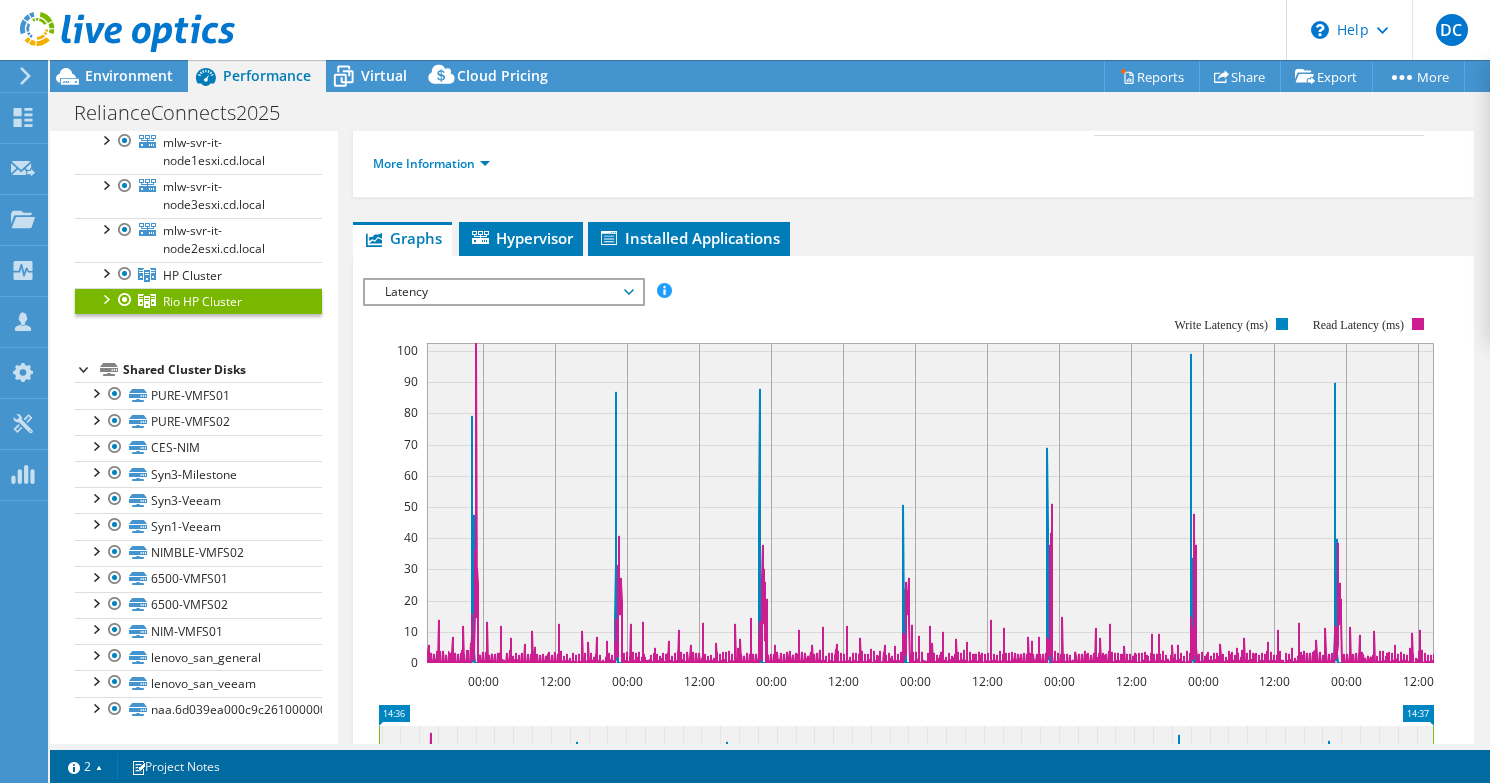 click at bounding box center [105, 298] 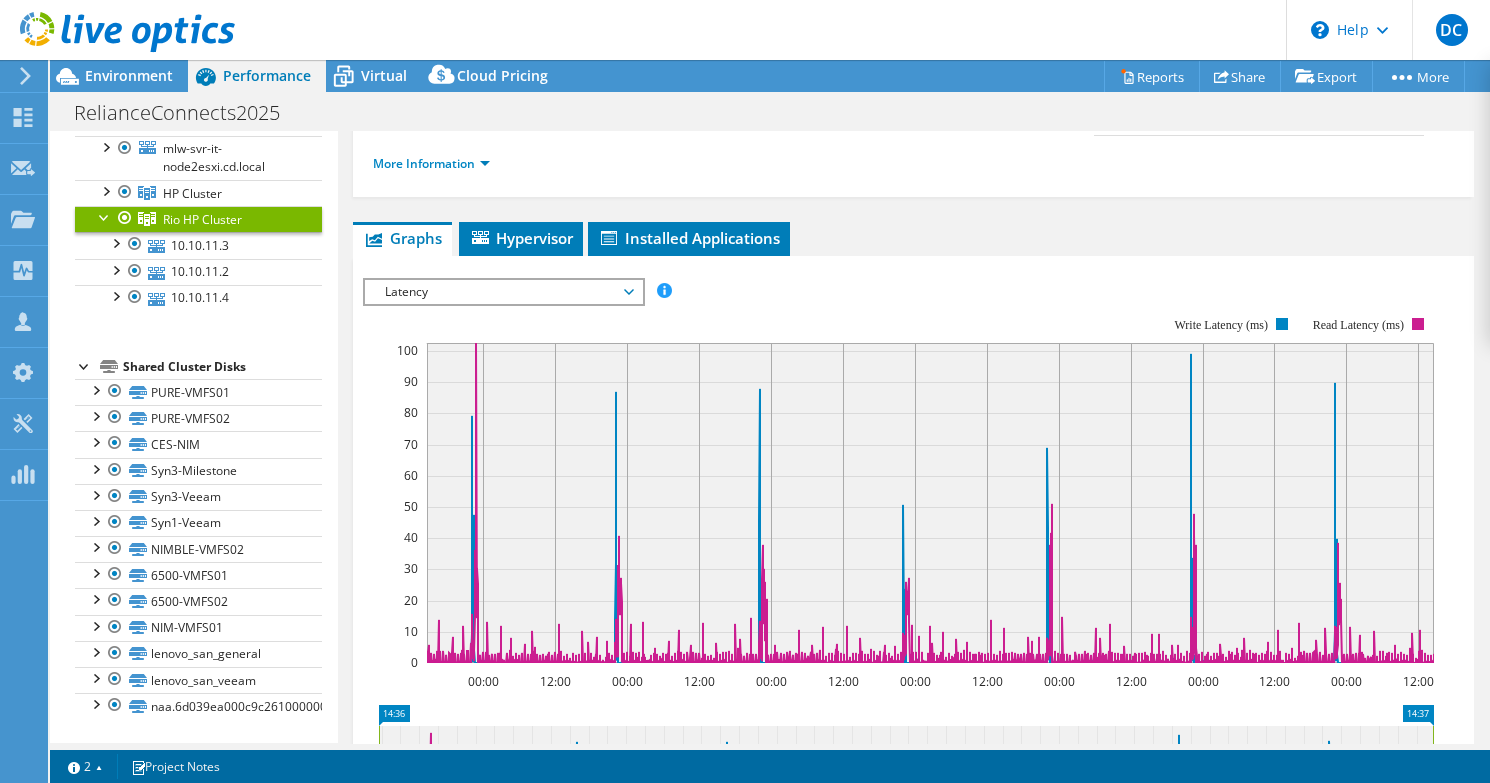 scroll, scrollTop: 335, scrollLeft: 0, axis: vertical 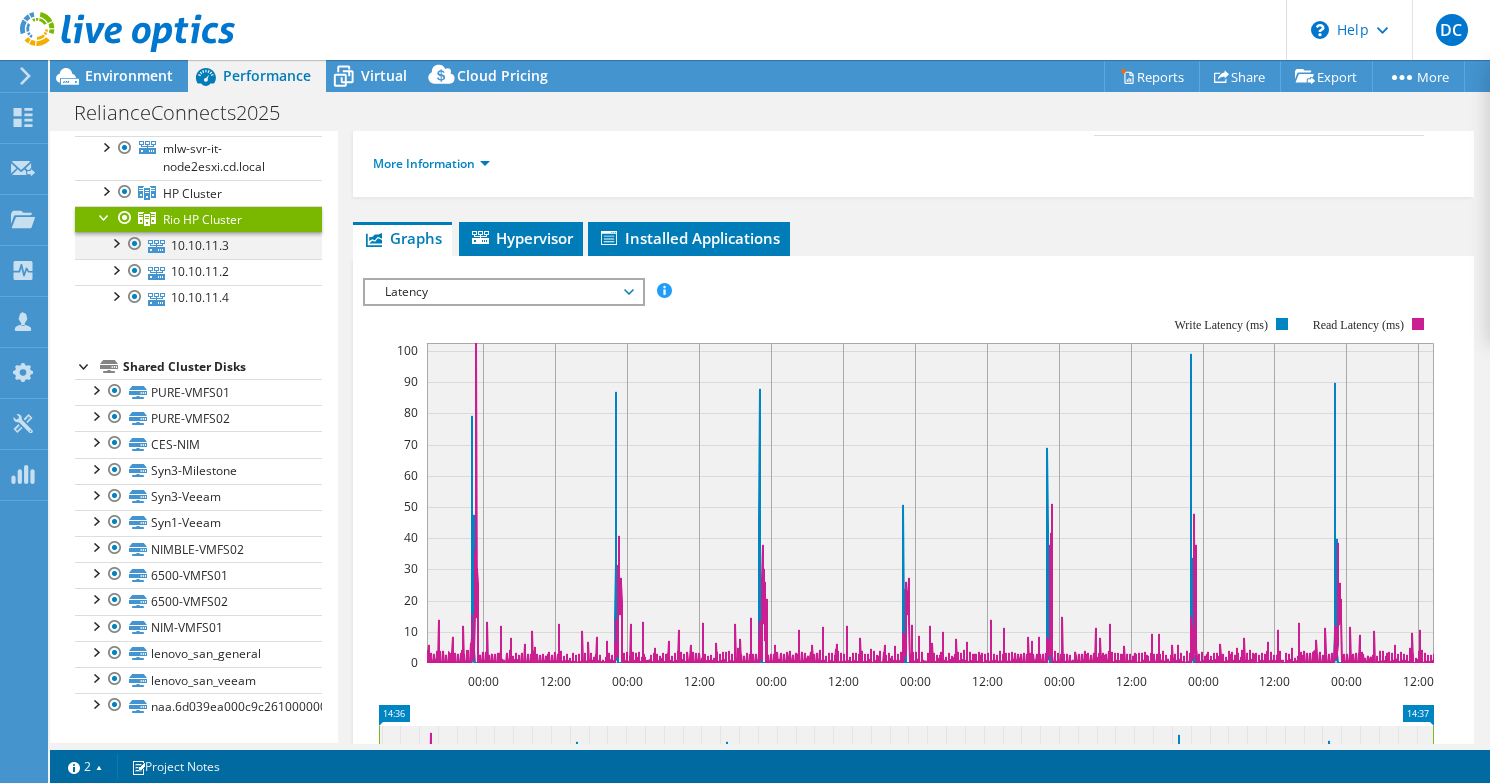 click at bounding box center (115, 242) 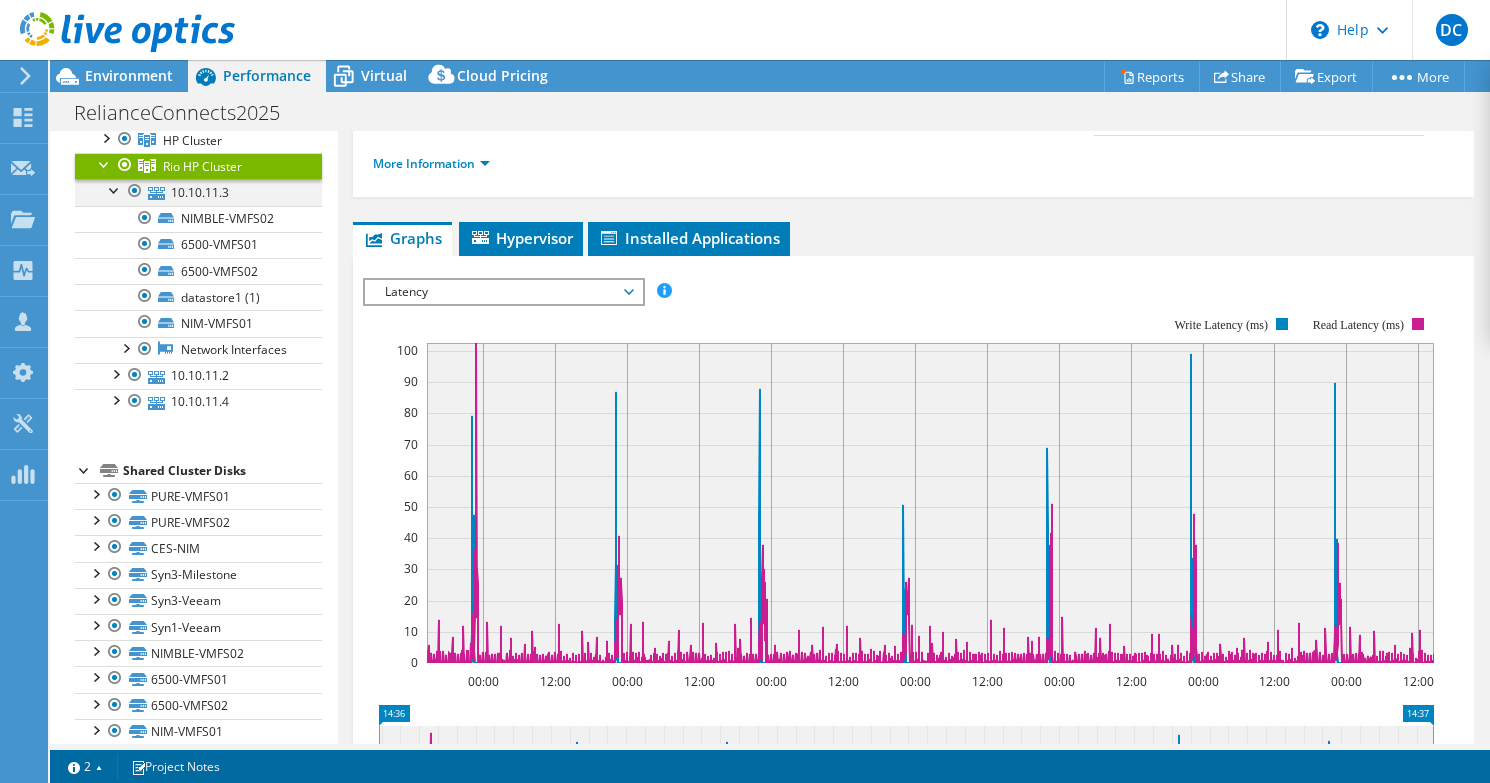 click at bounding box center (115, 189) 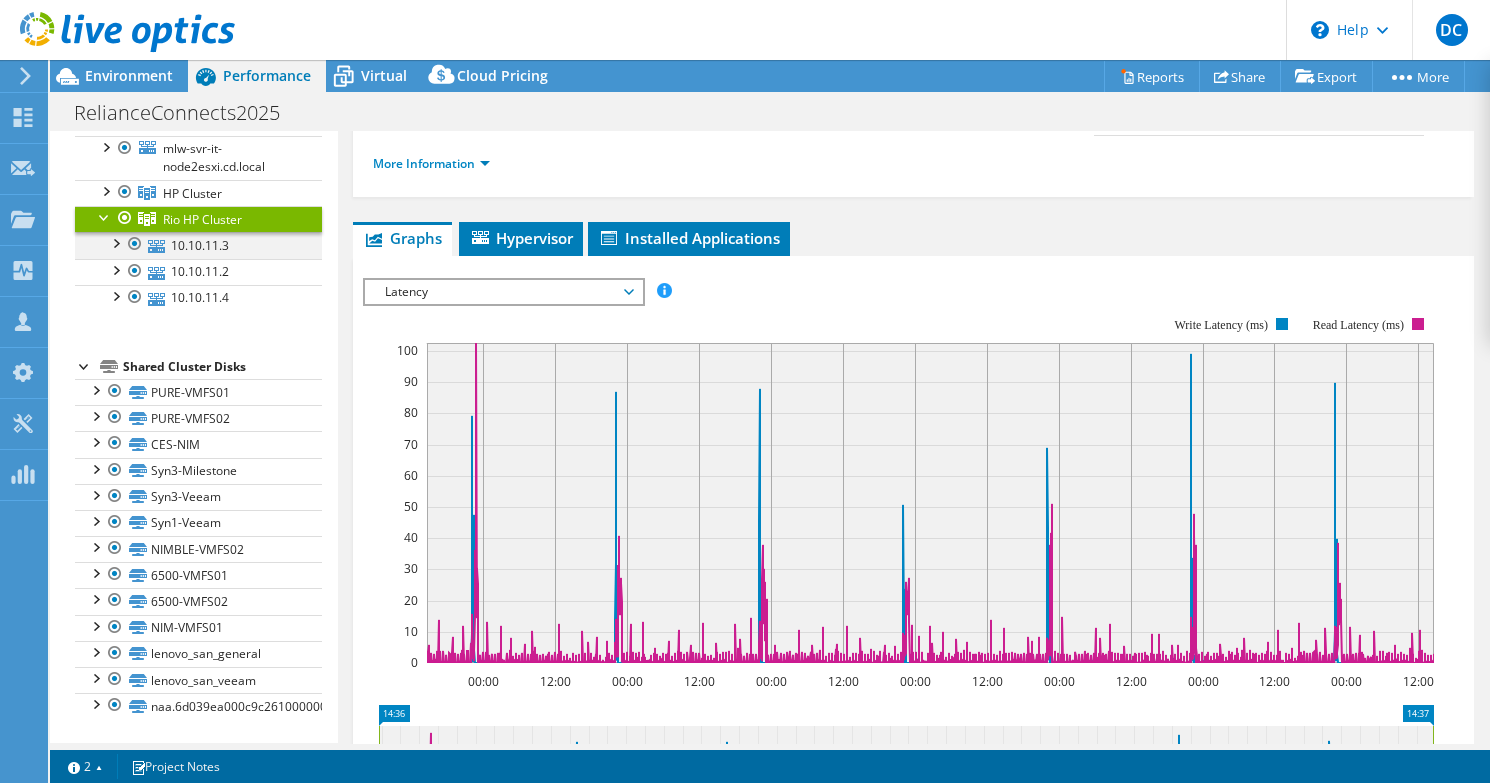click at bounding box center [115, 242] 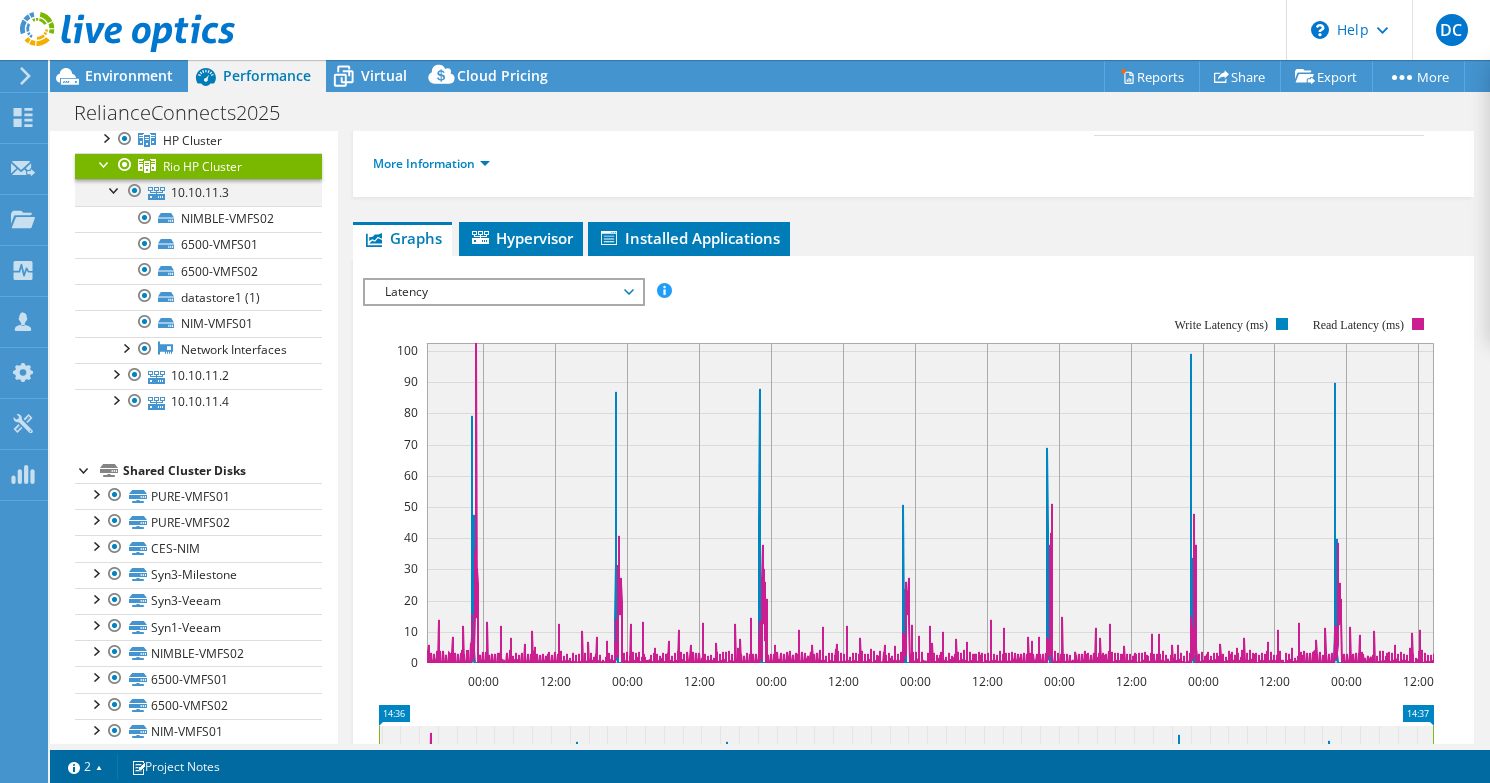 click at bounding box center [115, 189] 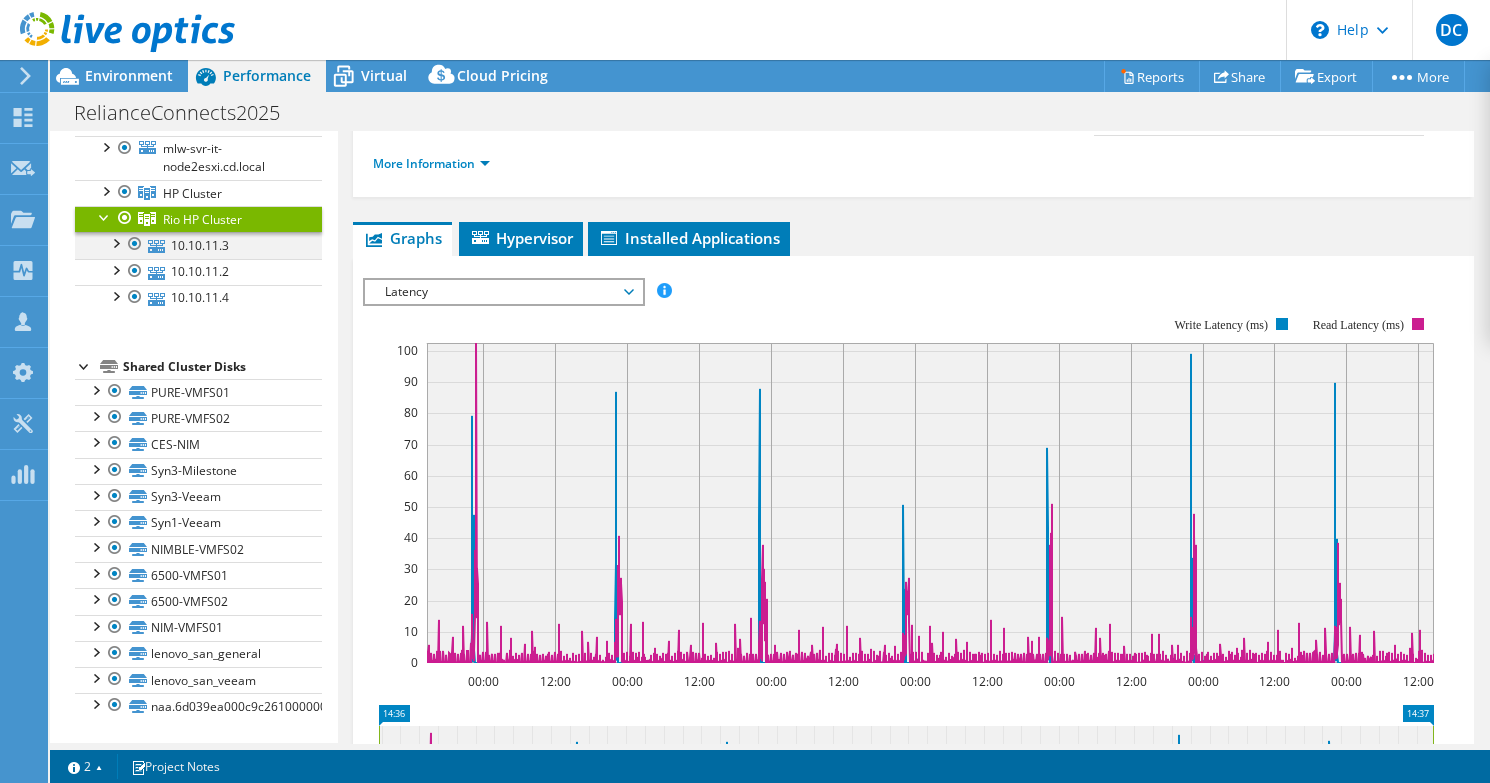 click at bounding box center (115, 242) 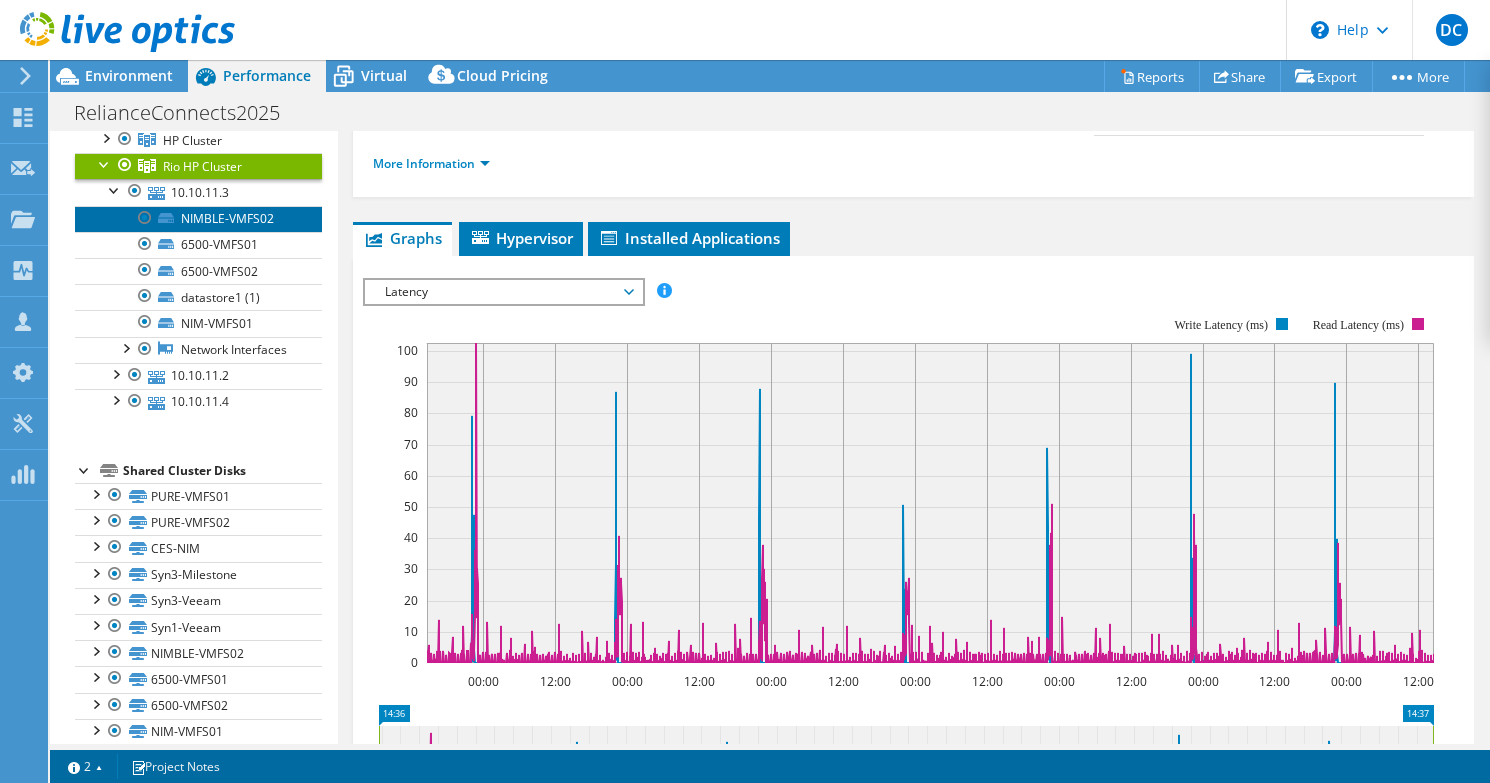 click on "NIMBLE-VMFS02" at bounding box center (198, 219) 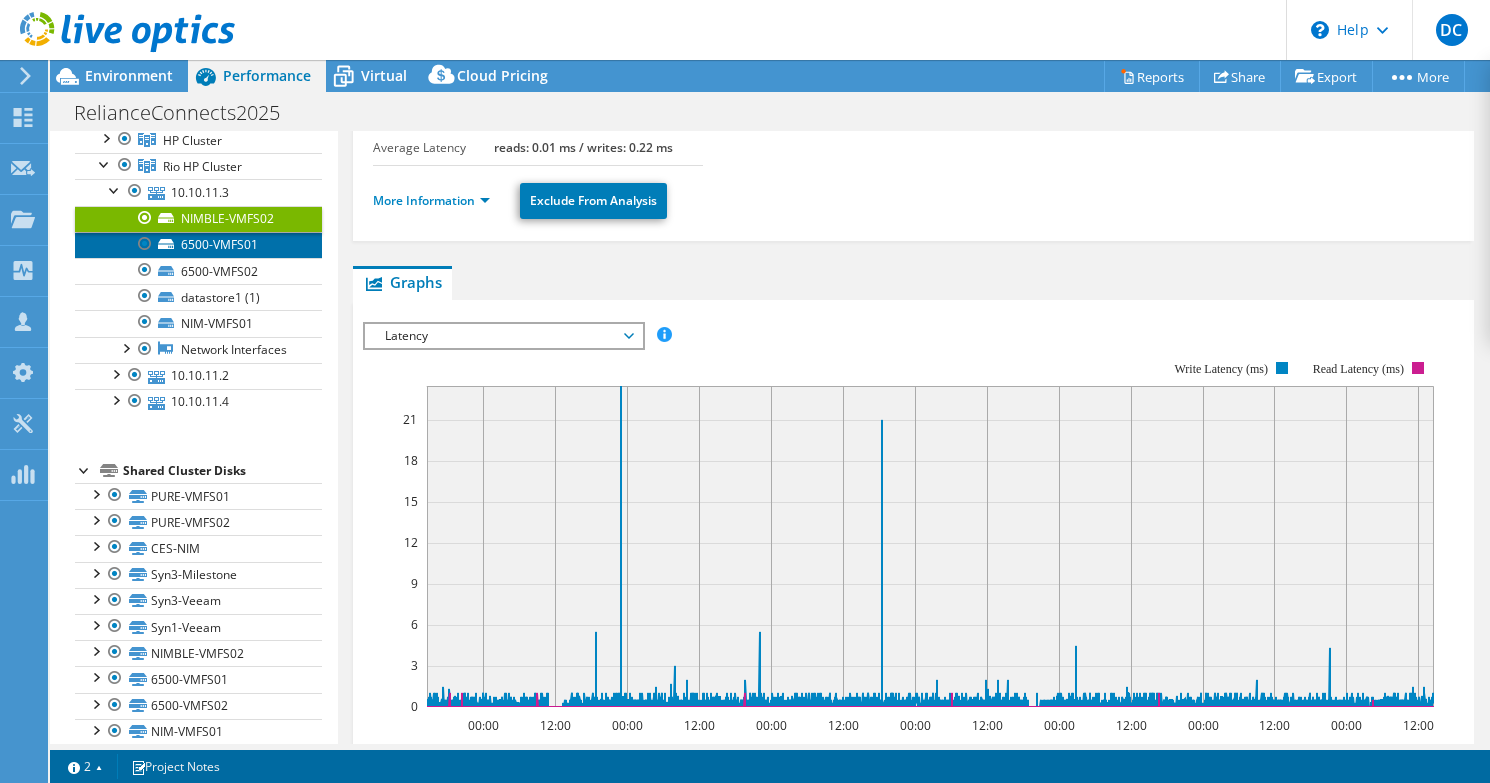 click on "6500-VMFS01" at bounding box center [198, 245] 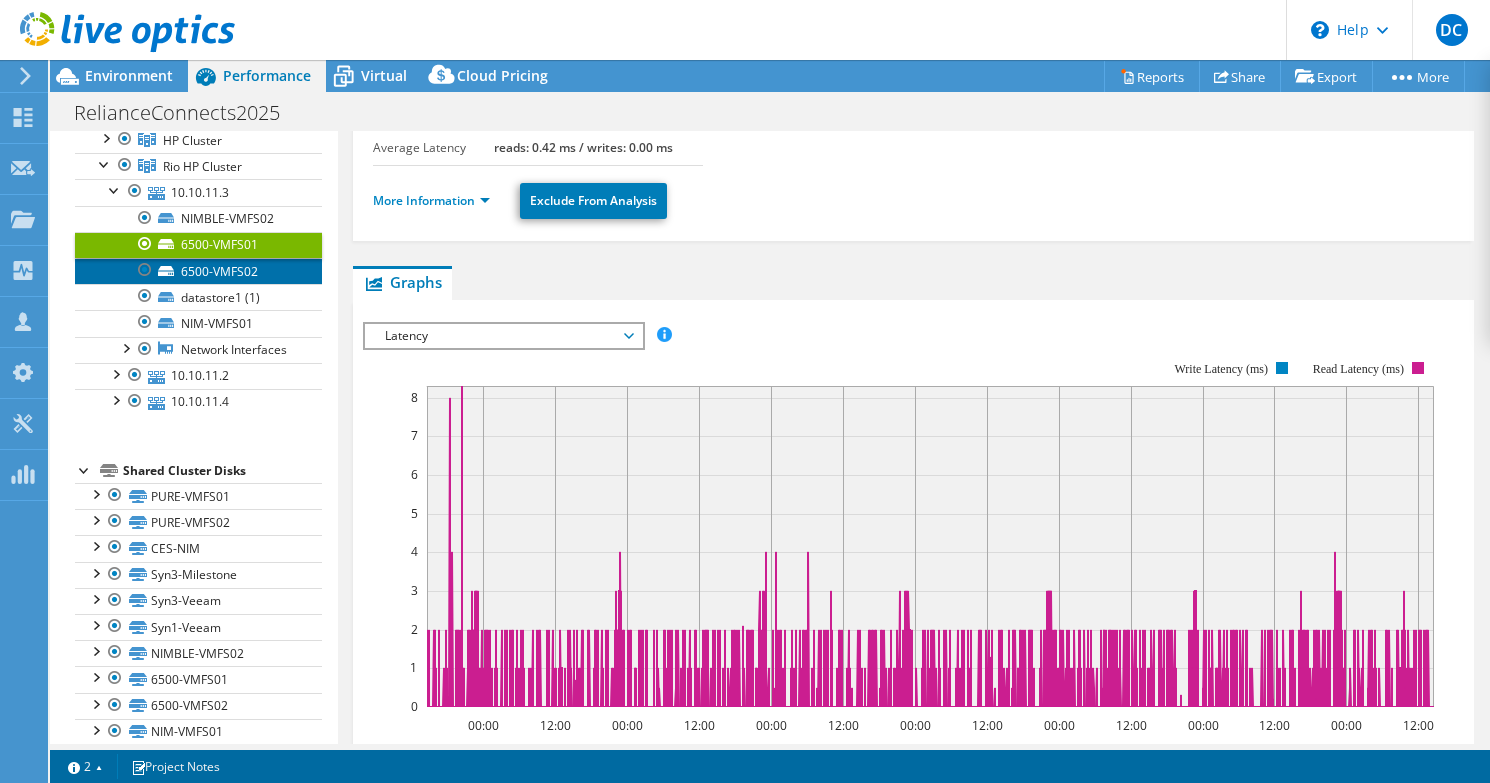 click on "6500-VMFS02" at bounding box center (198, 271) 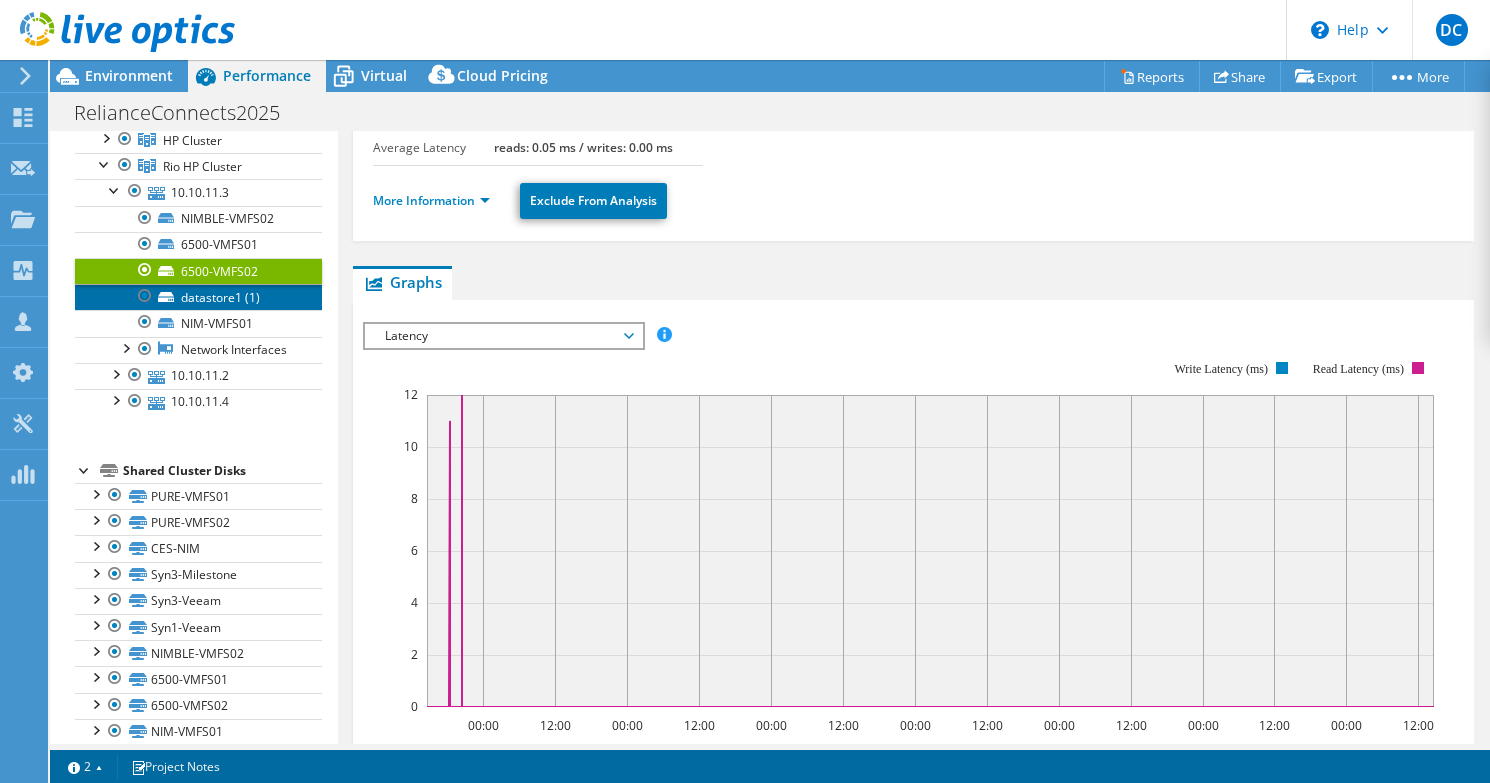 click on "datastore1 (1)" at bounding box center [198, 297] 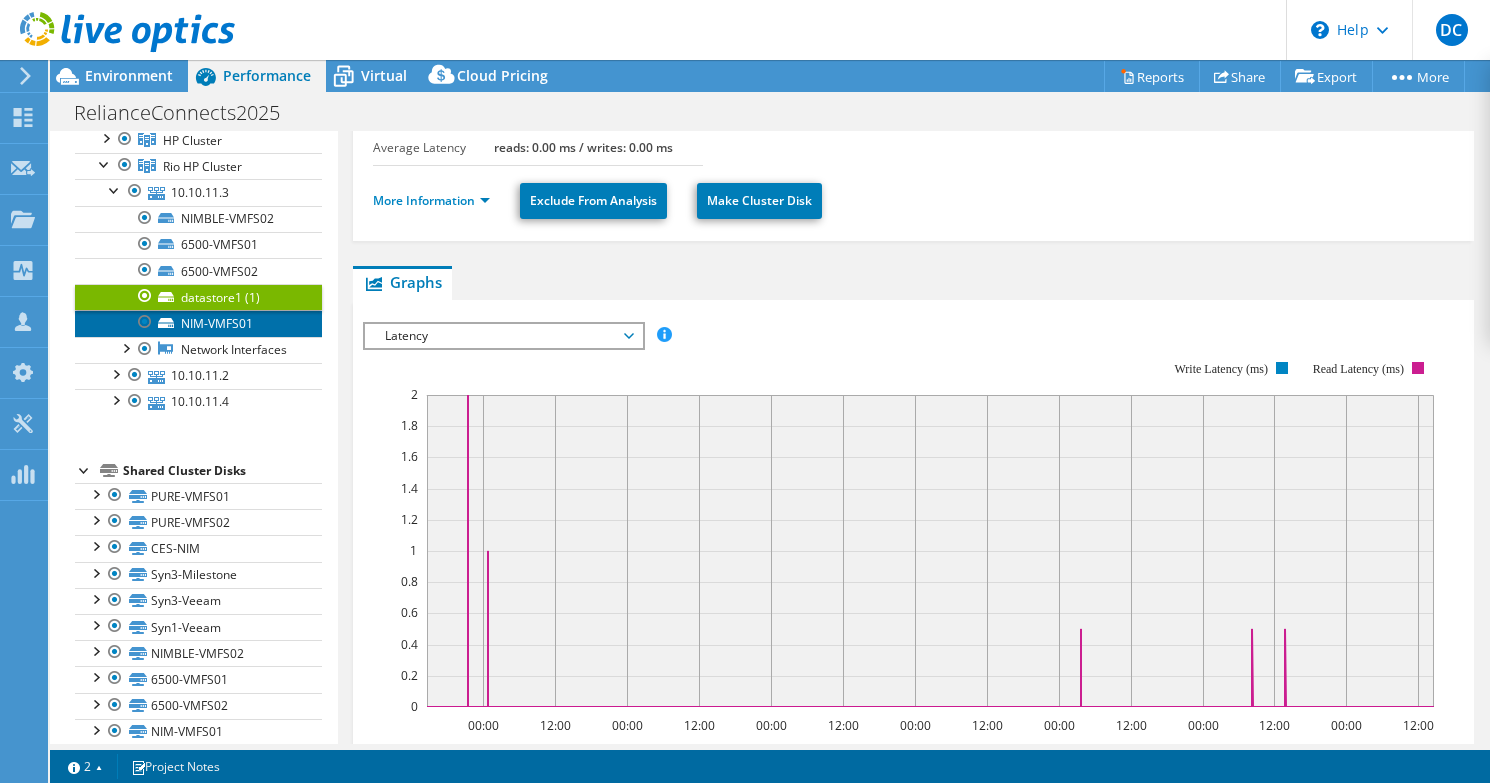 click on "NIM-VMFS01" at bounding box center [198, 323] 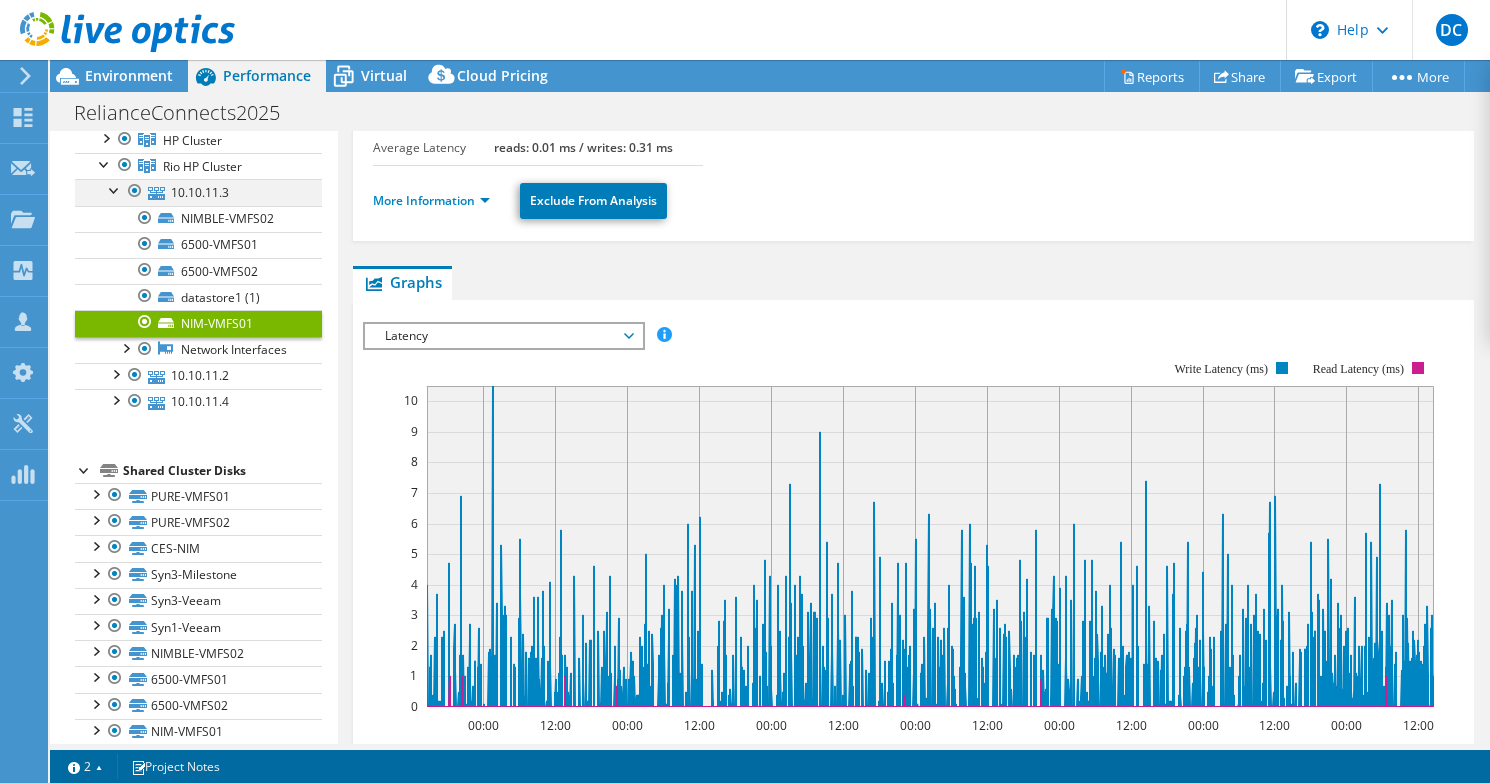 click at bounding box center [115, 189] 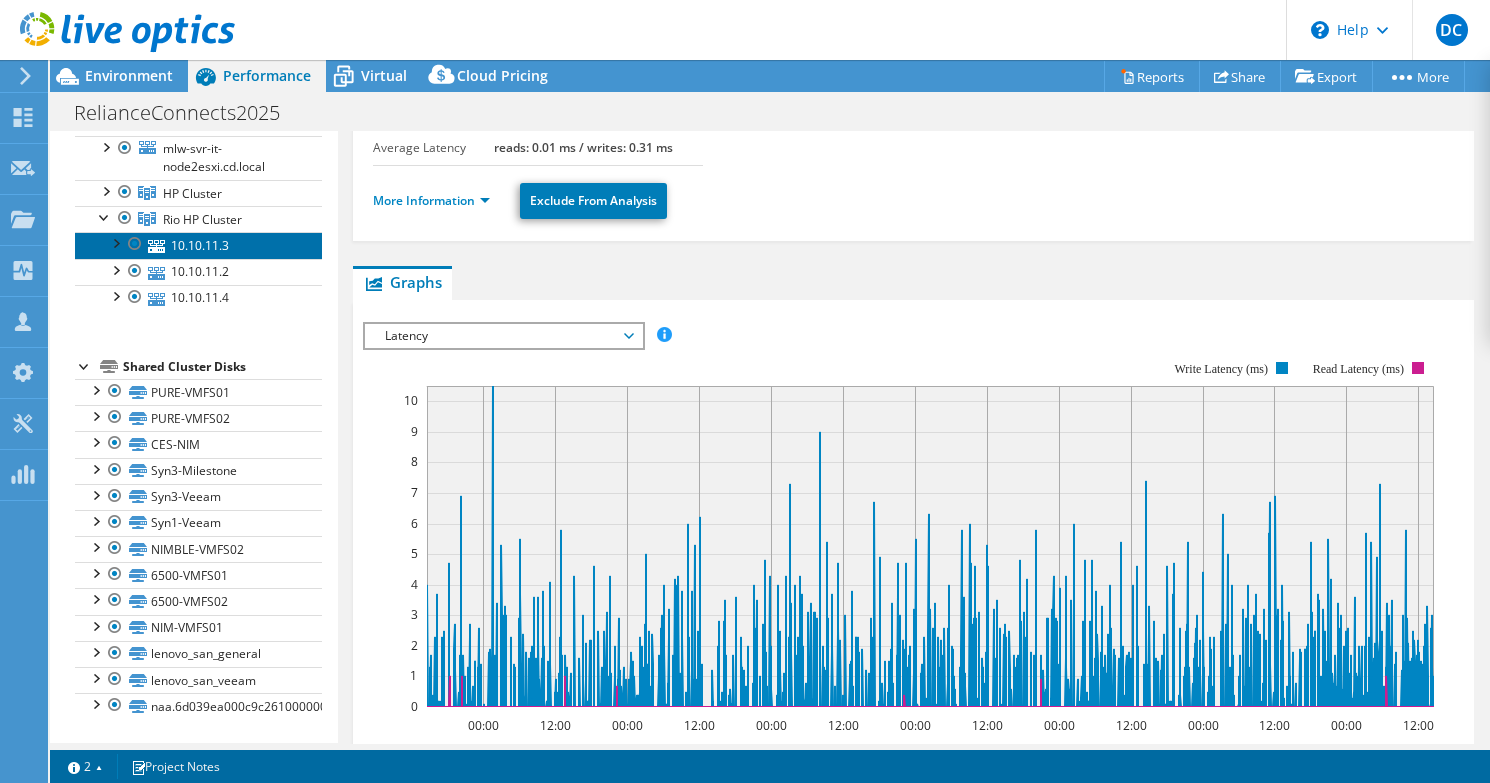 click on "10.10.11.3" at bounding box center [198, 245] 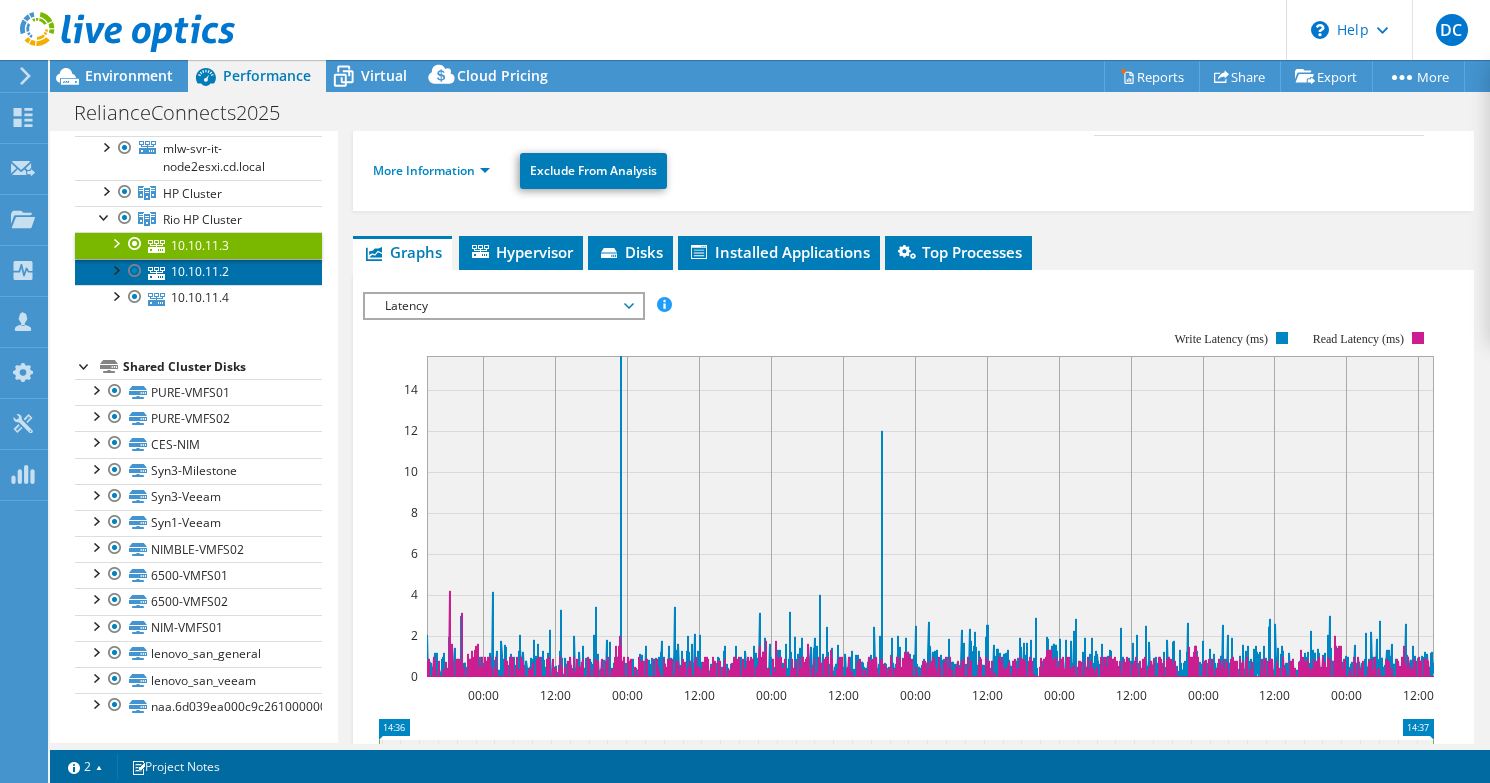 click on "10.10.11.2" at bounding box center (198, 272) 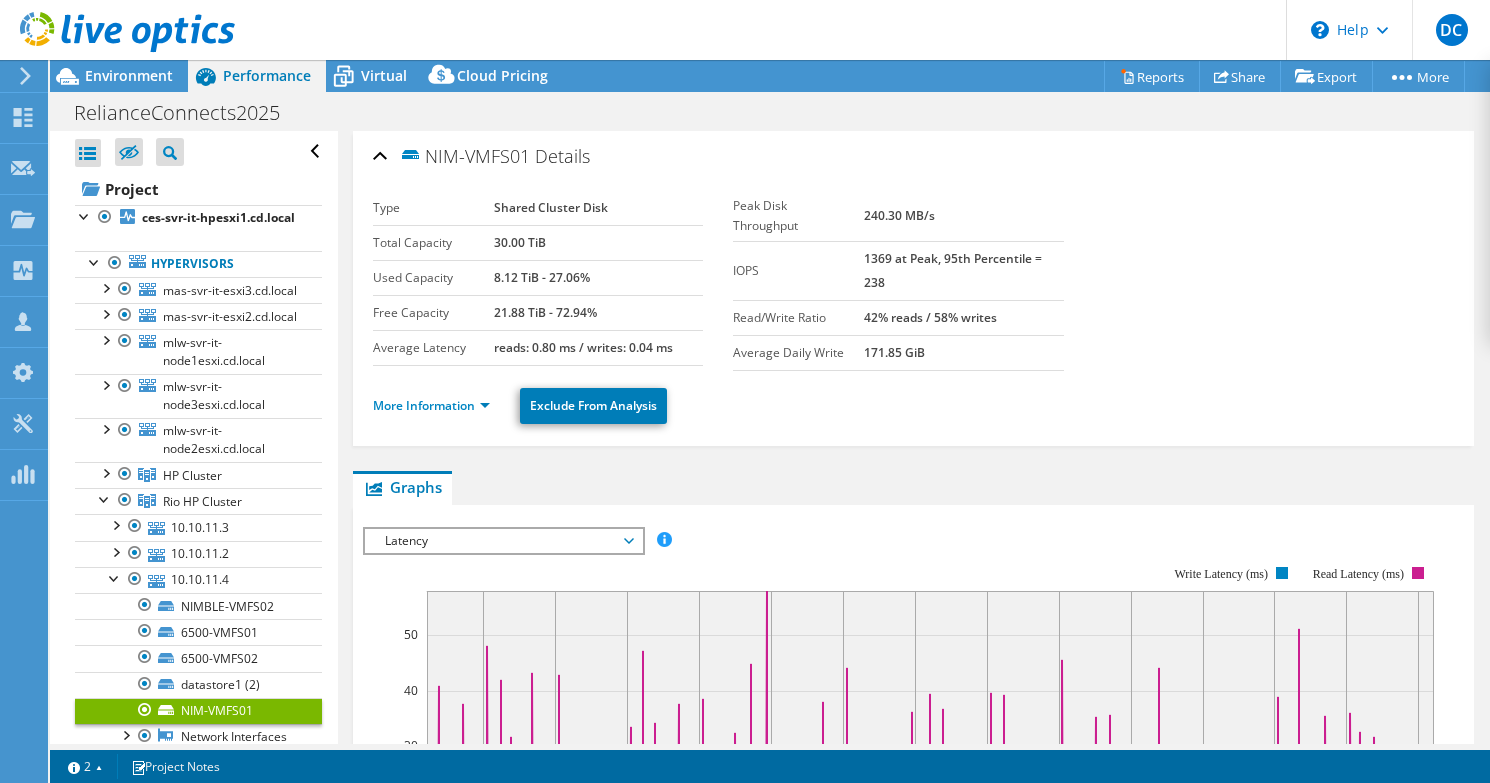 select on "USD" 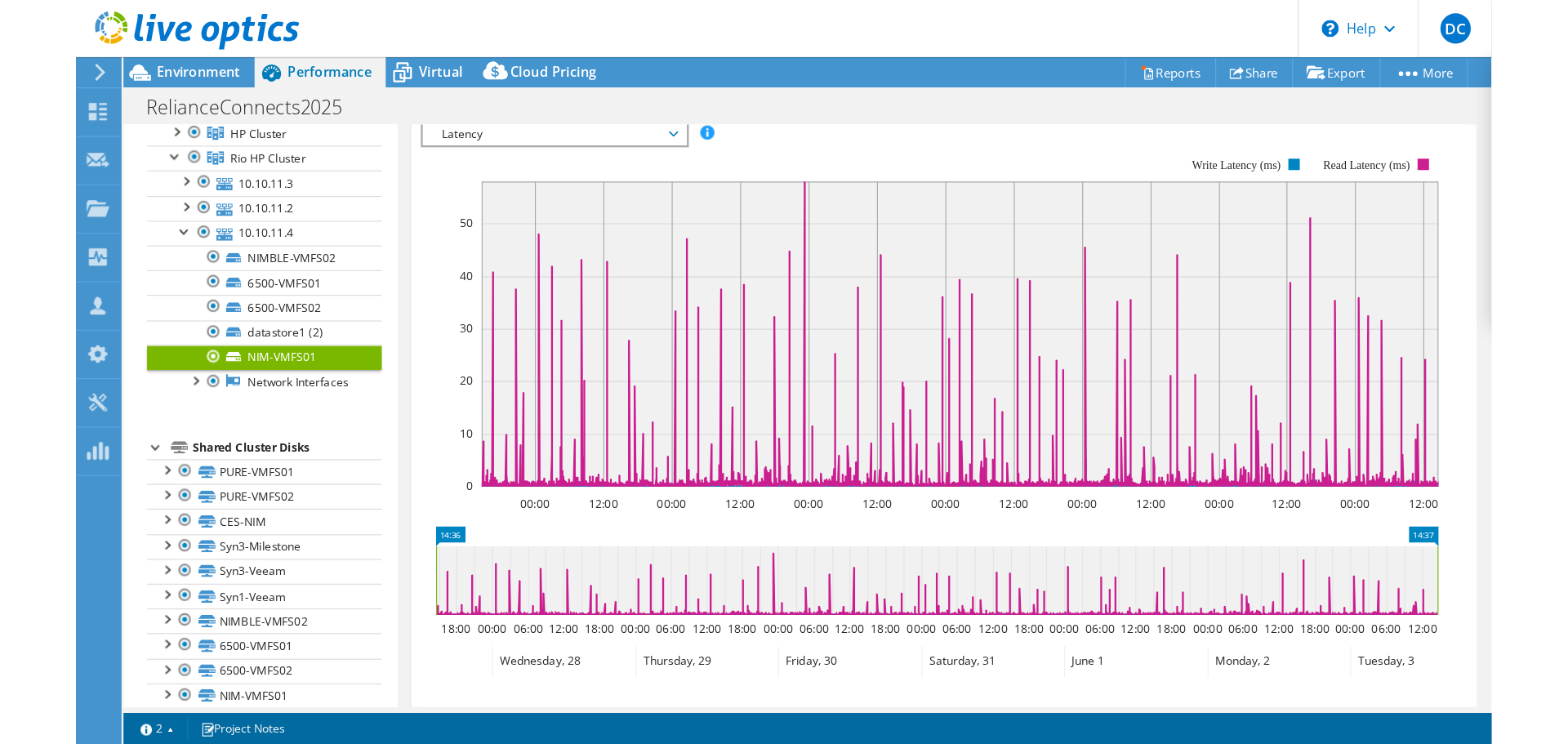 scroll, scrollTop: 245, scrollLeft: 0, axis: vertical 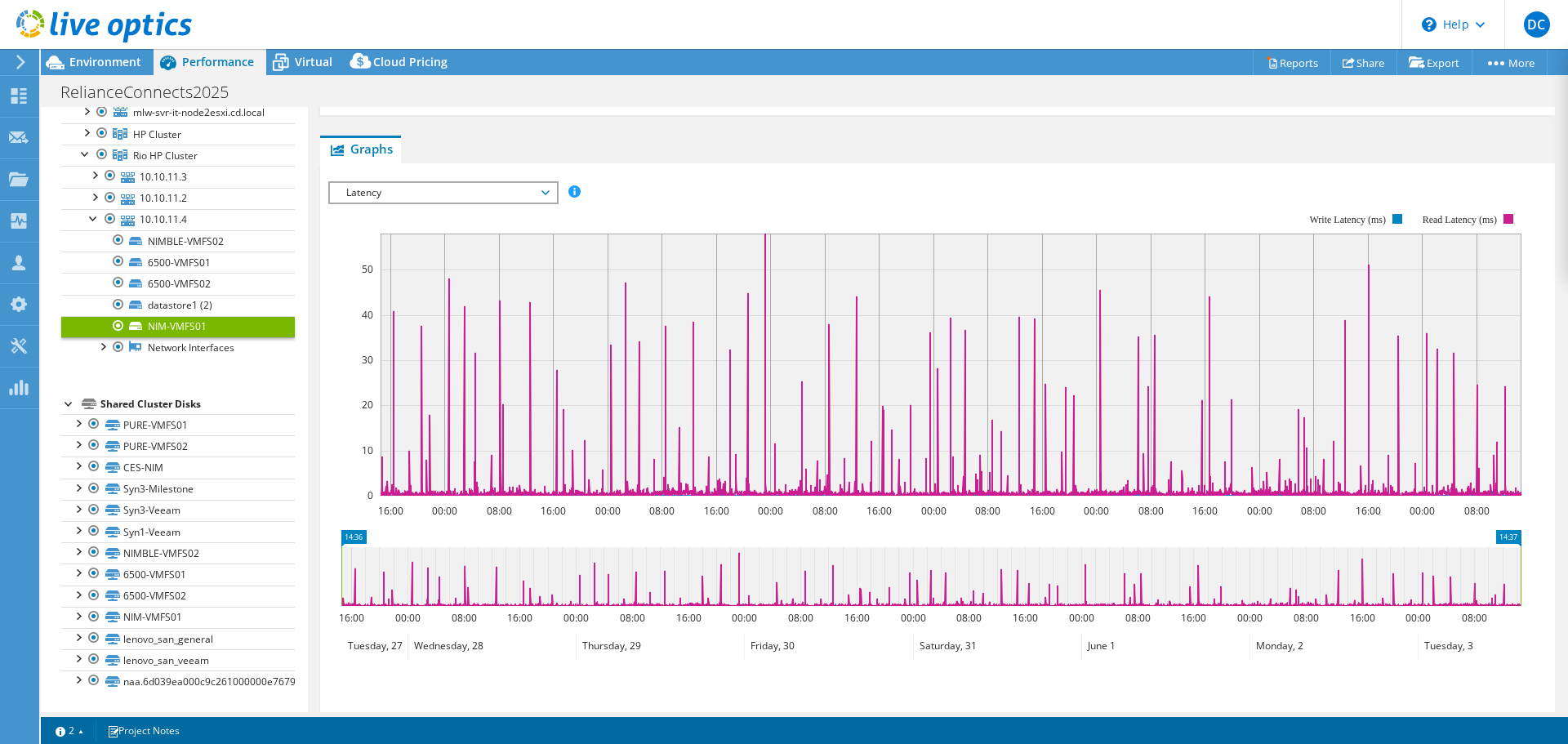 click on "Save Zoom" at bounding box center [933, 693] 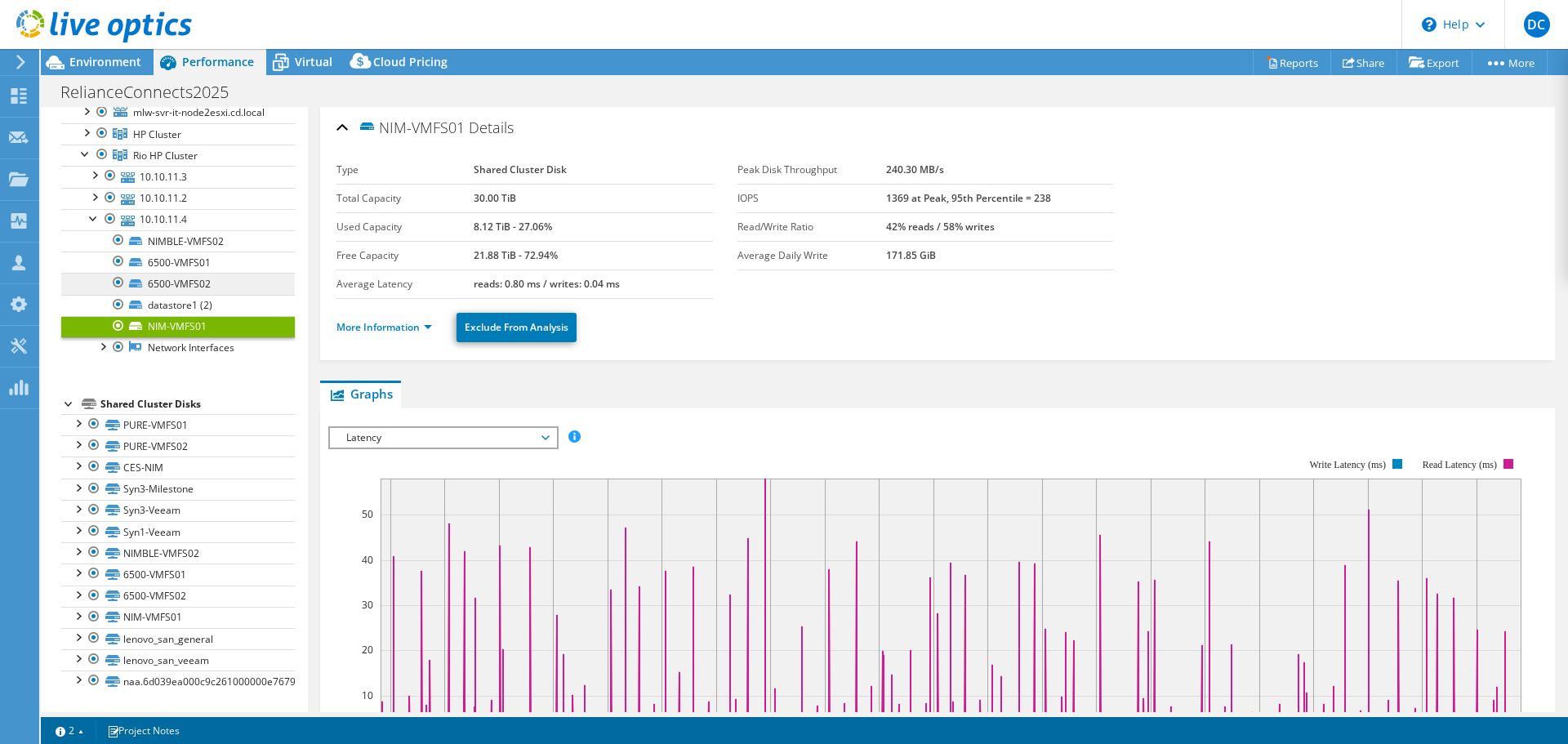 scroll, scrollTop: 254, scrollLeft: 0, axis: vertical 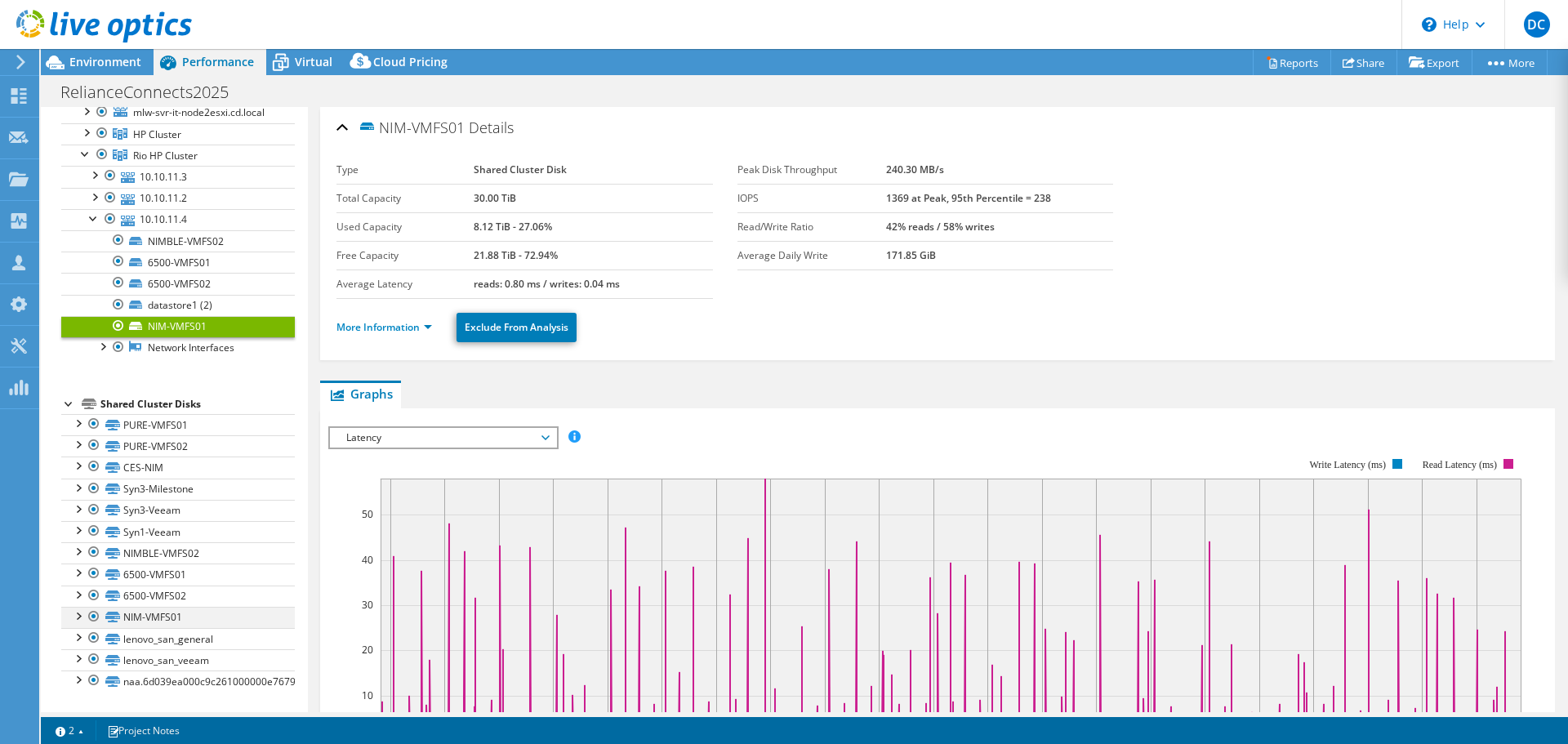 click at bounding box center [78, 615] 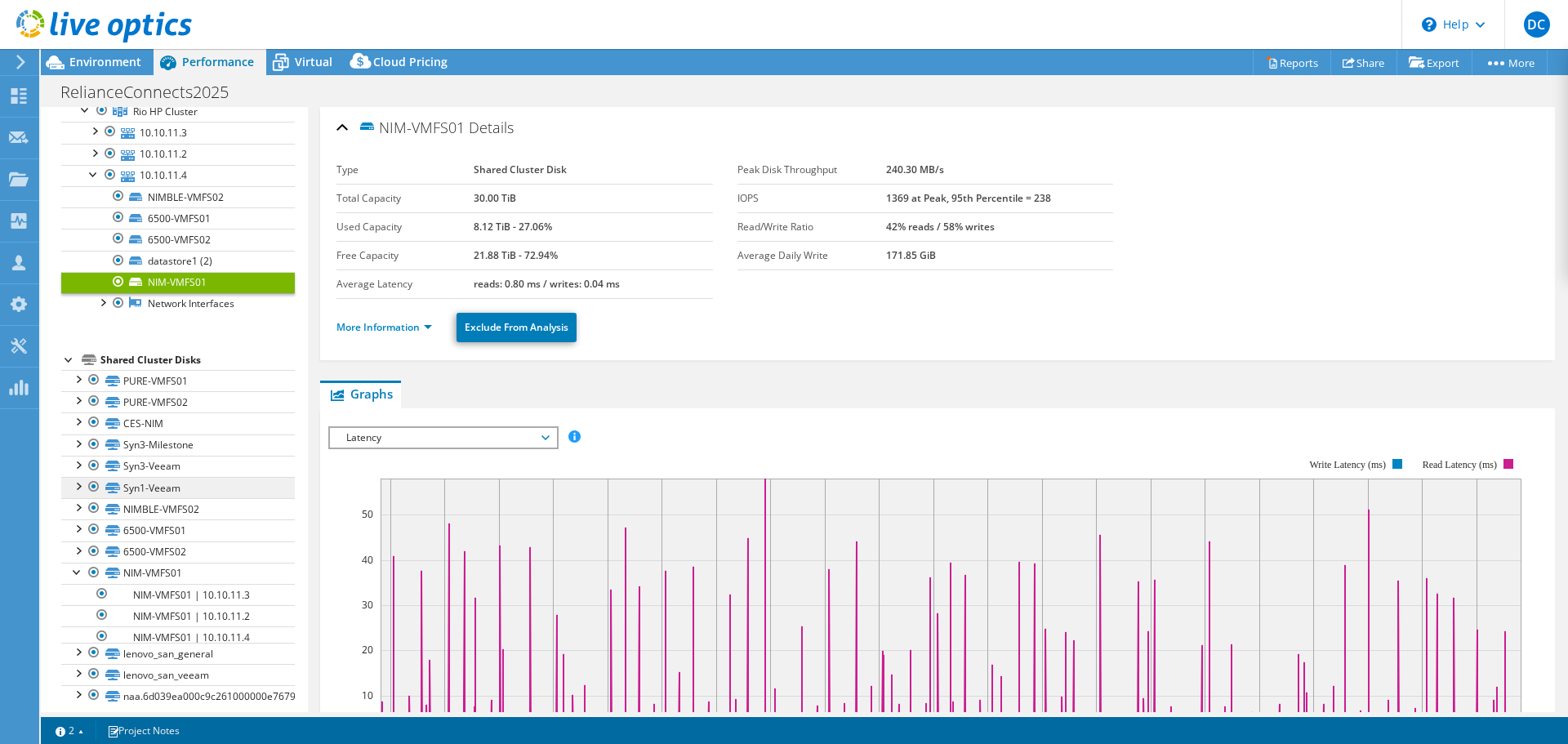 scroll, scrollTop: 318, scrollLeft: 0, axis: vertical 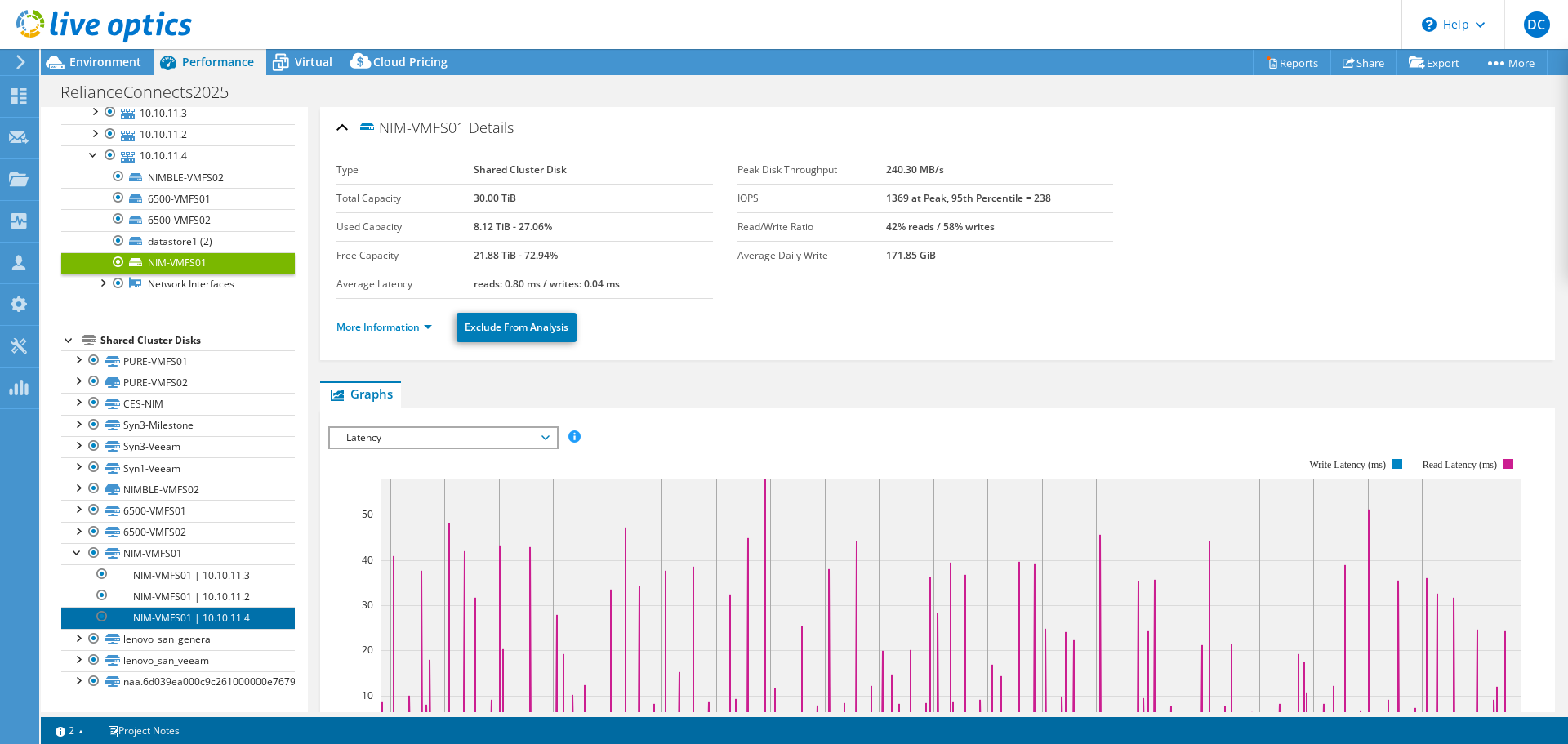 click on "NIM-VMFS01 | 10.10.11.4" at bounding box center [178, 617] 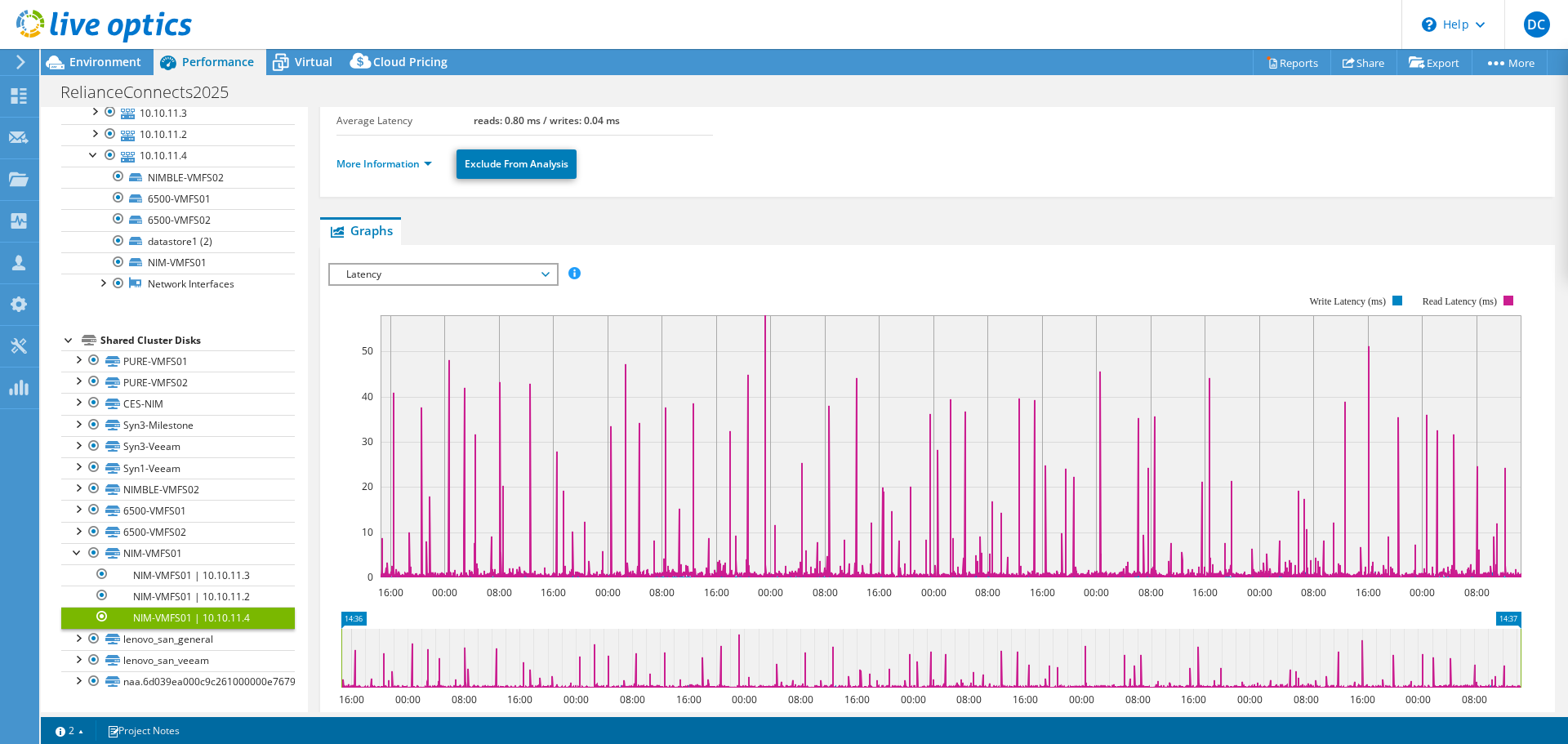 scroll, scrollTop: 0, scrollLeft: 0, axis: both 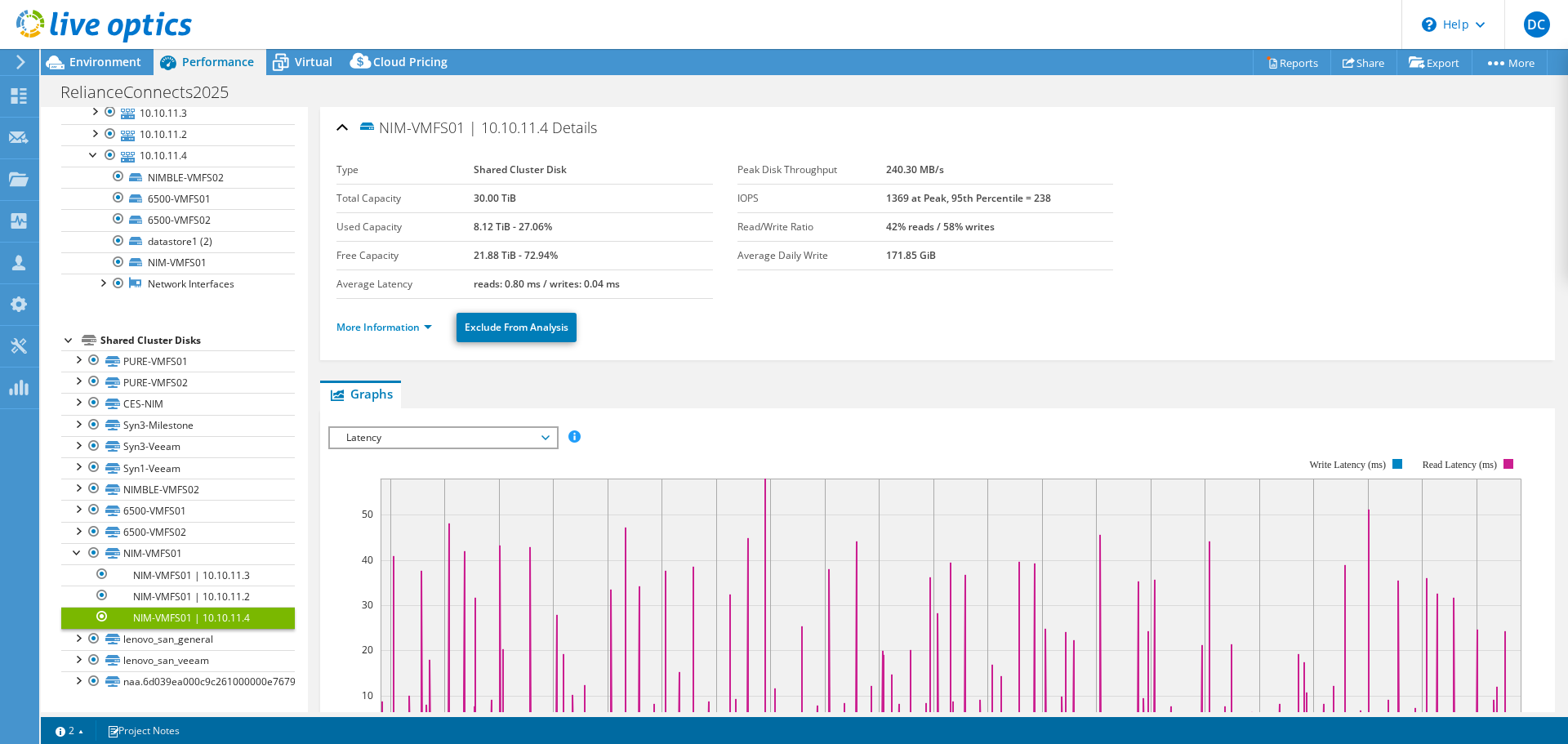 click 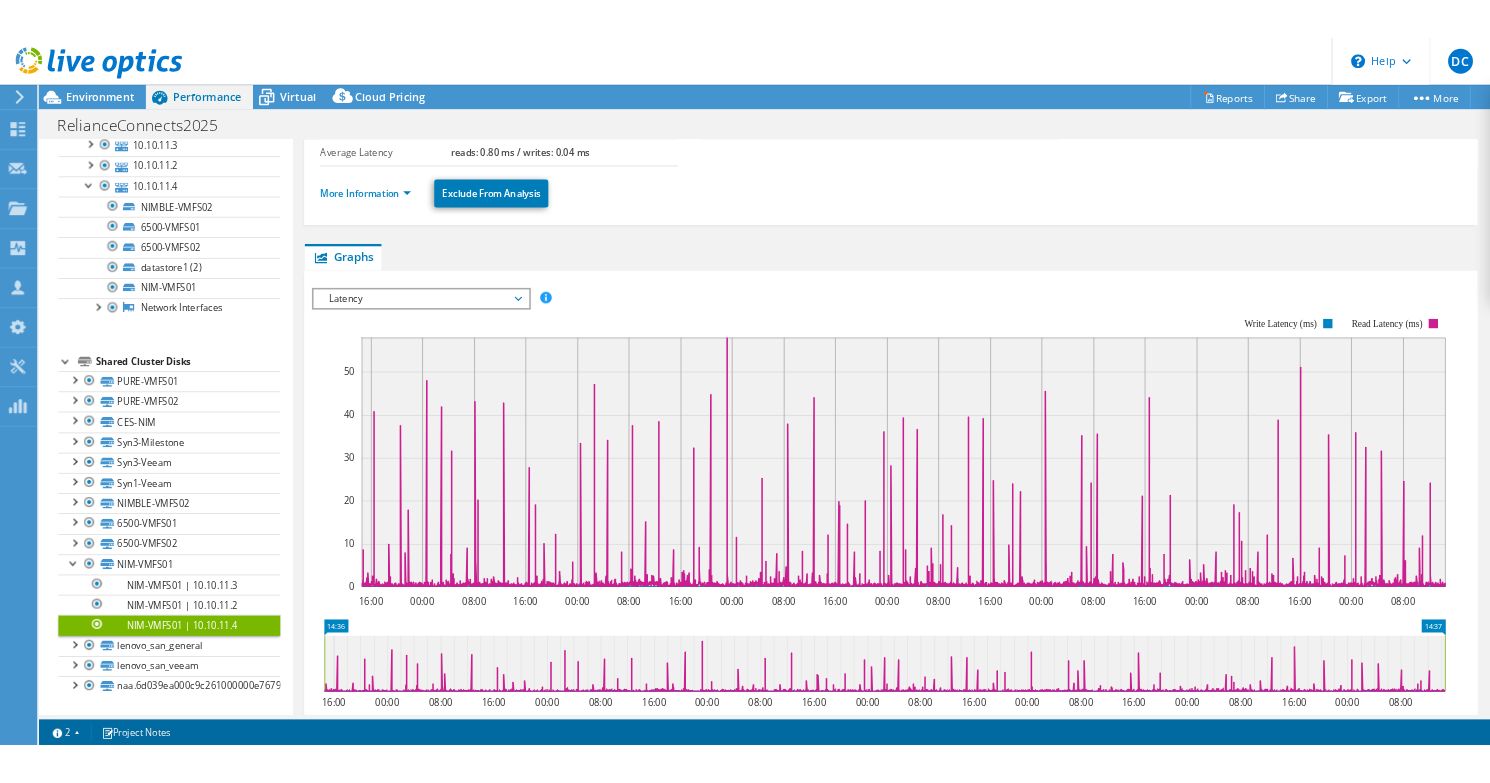 scroll, scrollTop: 300, scrollLeft: 0, axis: vertical 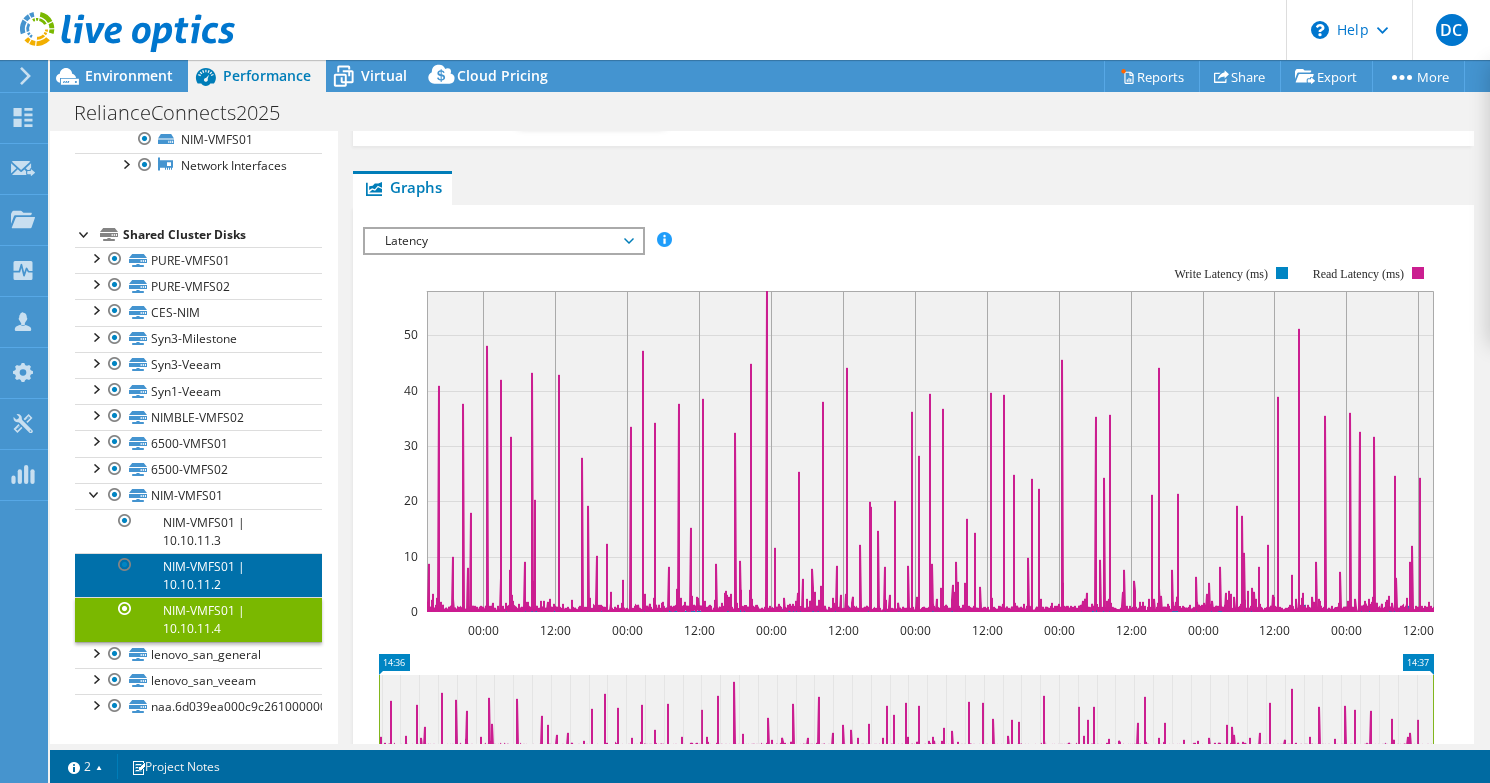 click on "NIM-VMFS01 | 10.10.11.2" at bounding box center (198, 575) 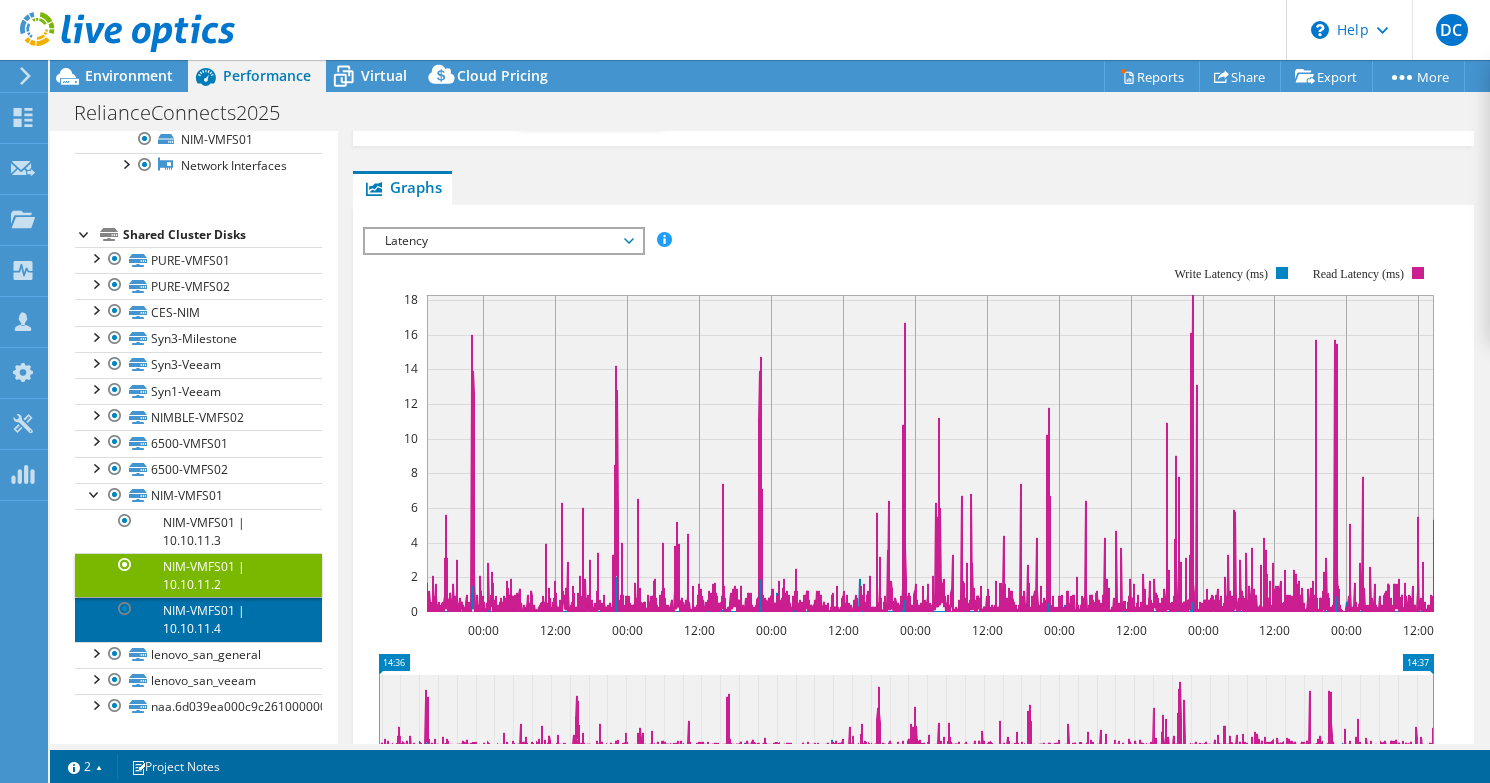 click on "NIM-VMFS01 | 10.10.11.4" at bounding box center (198, 619) 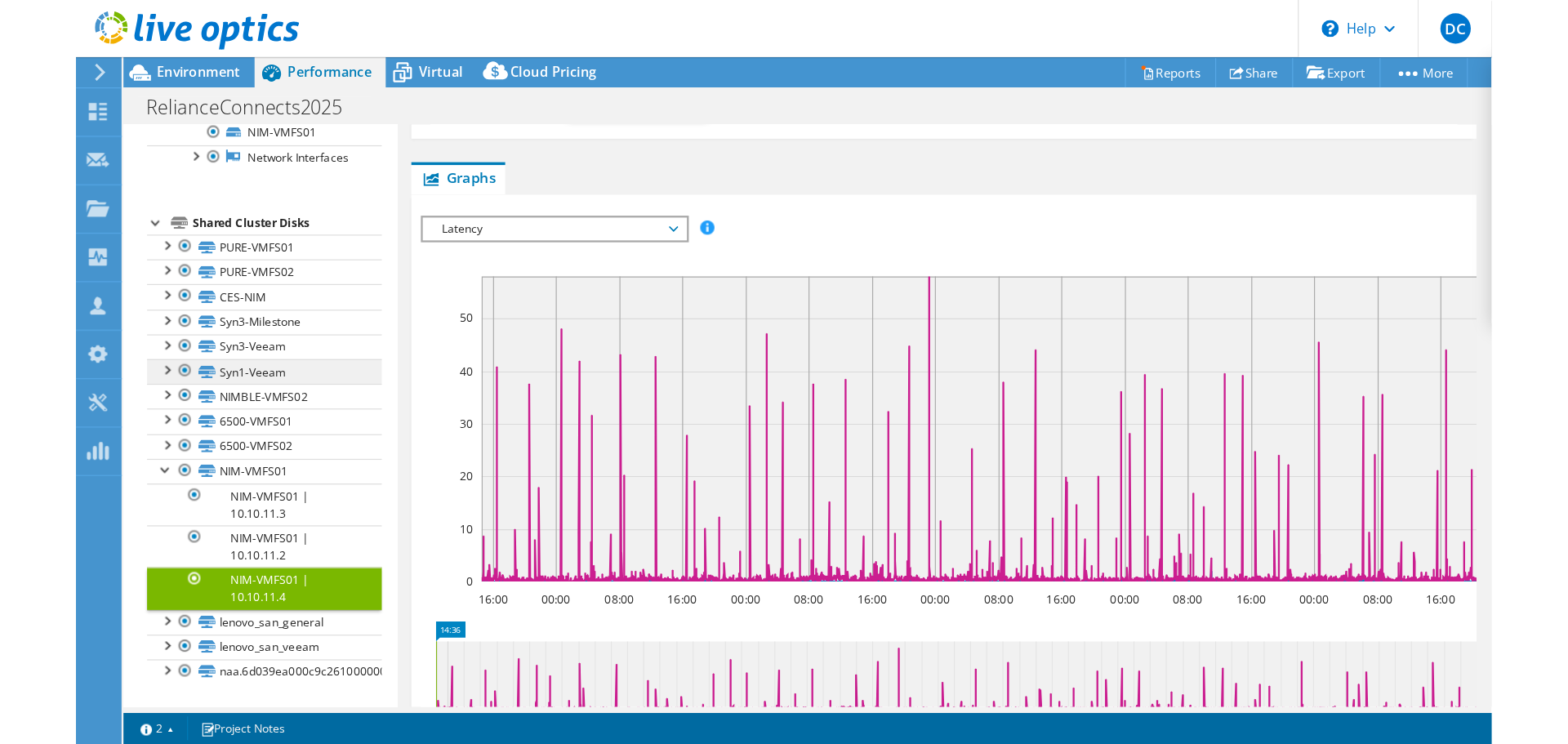 scroll, scrollTop: 274, scrollLeft: 0, axis: vertical 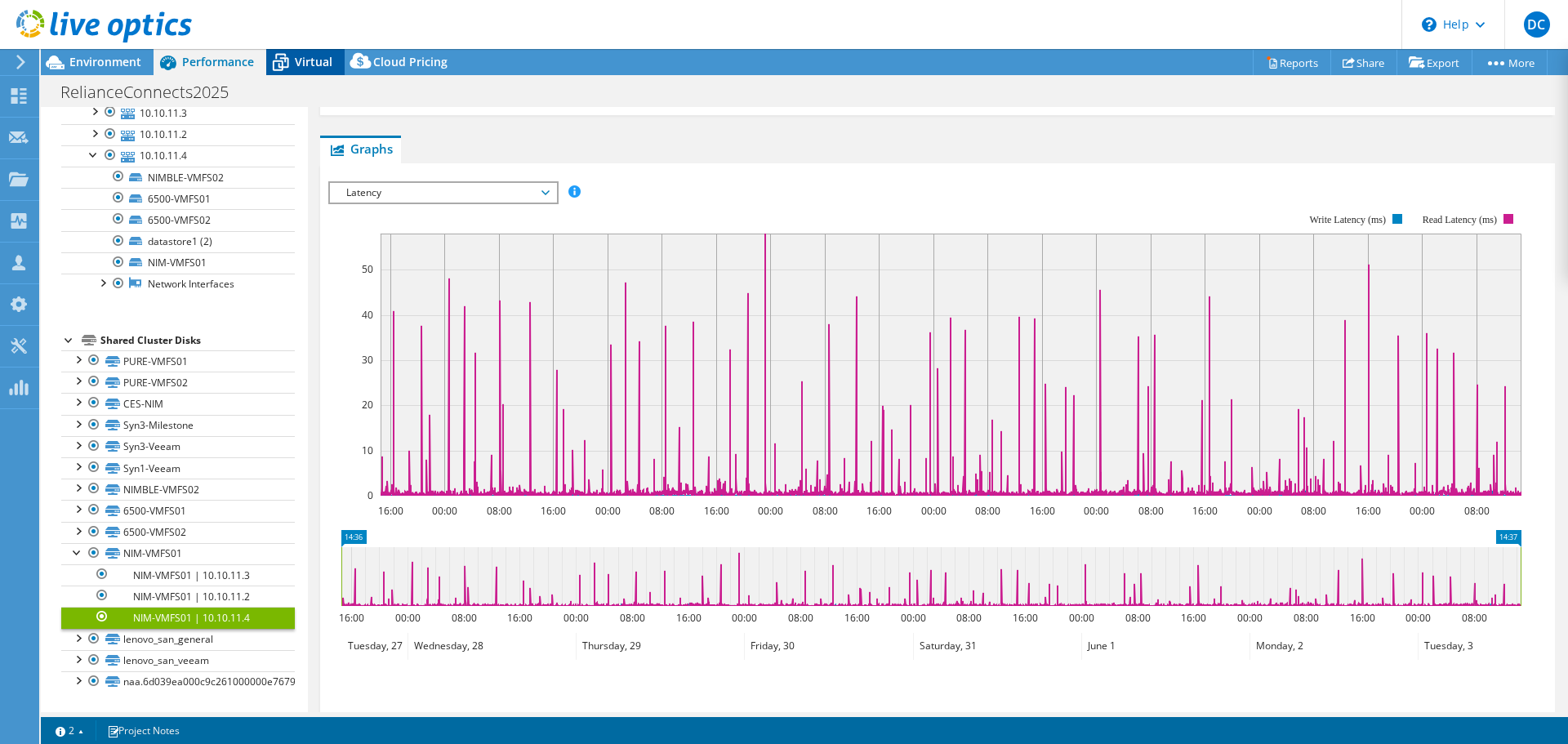 click on "Virtual" at bounding box center (314, 61) 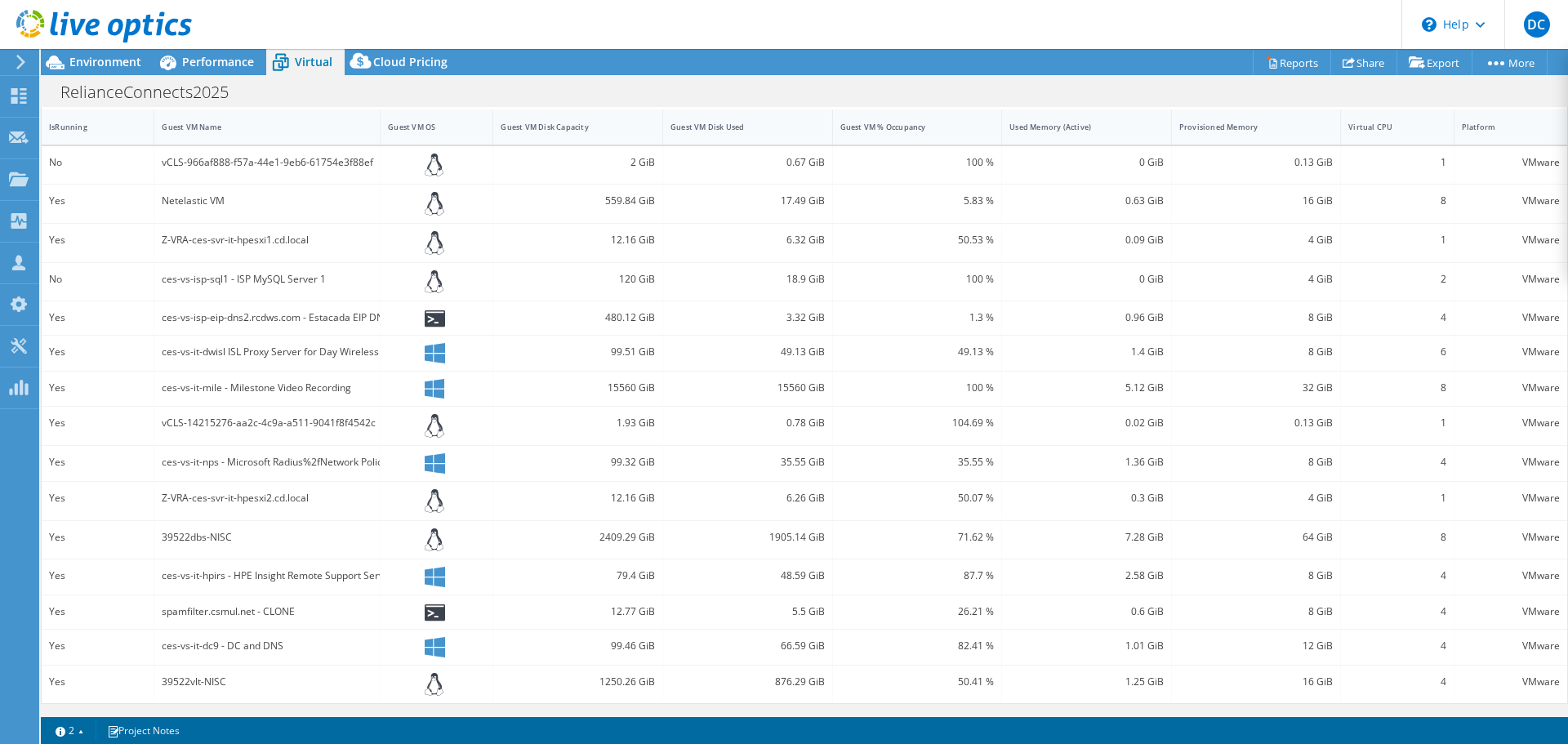 scroll, scrollTop: 0, scrollLeft: 0, axis: both 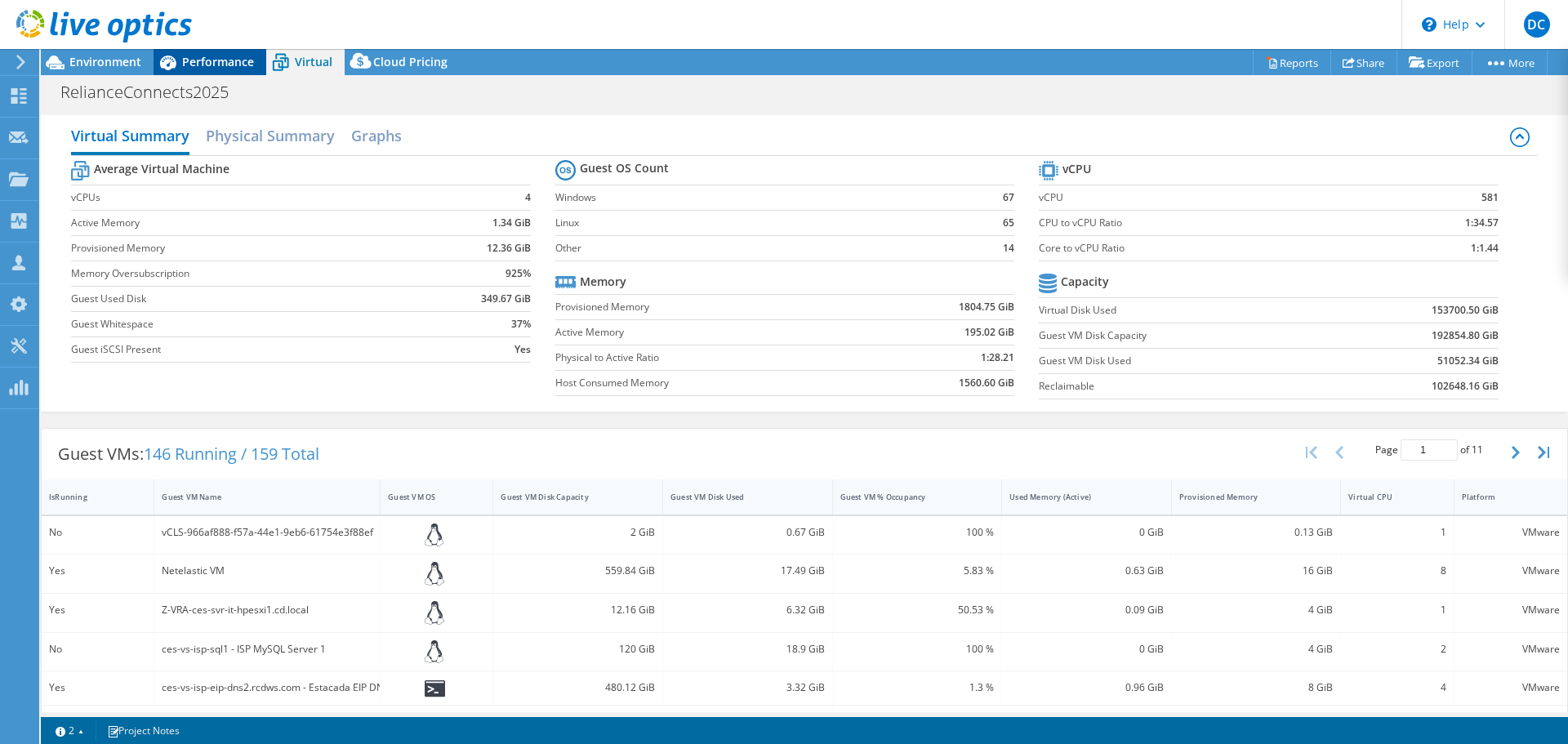 click on "Performance" at bounding box center [218, 61] 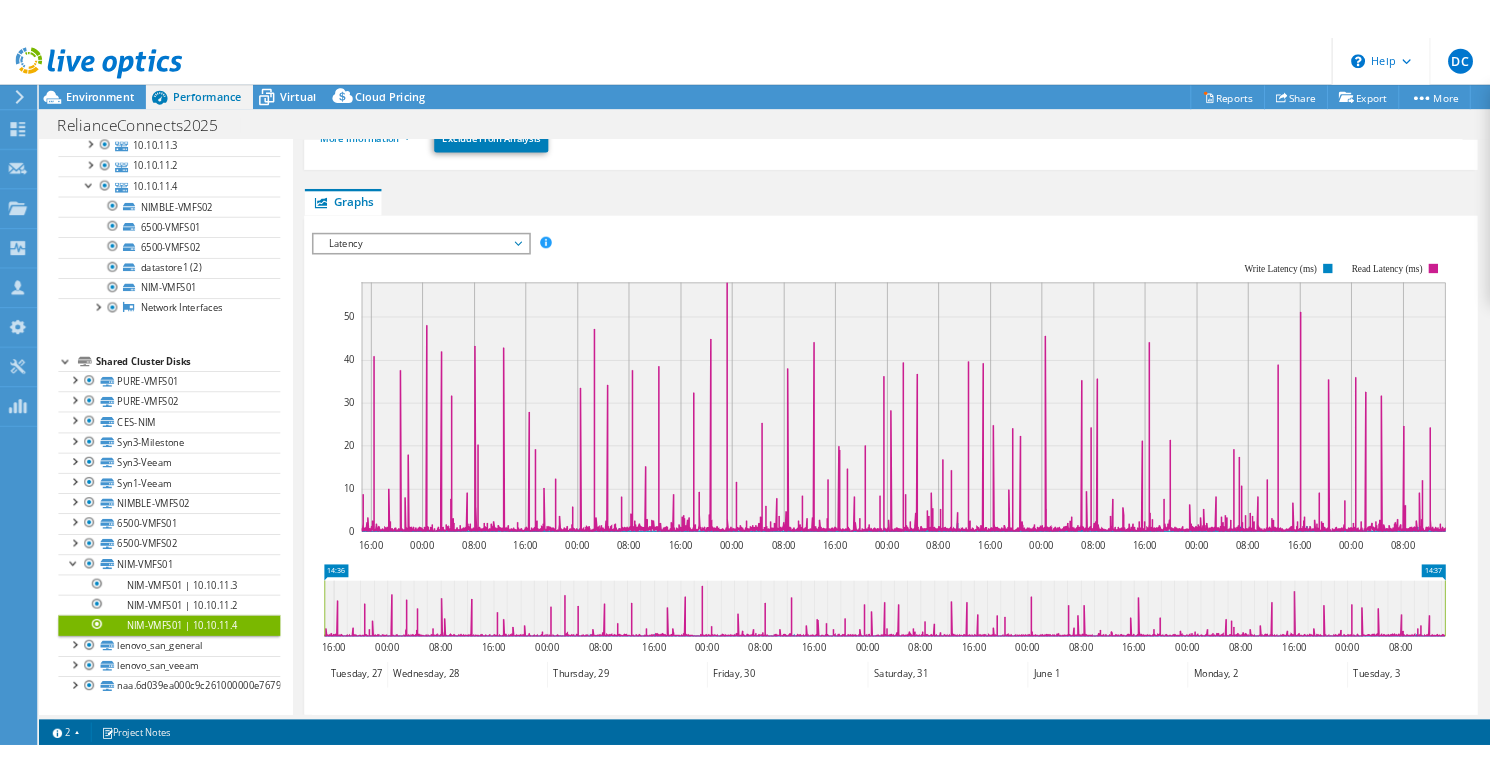 scroll, scrollTop: 371, scrollLeft: 0, axis: vertical 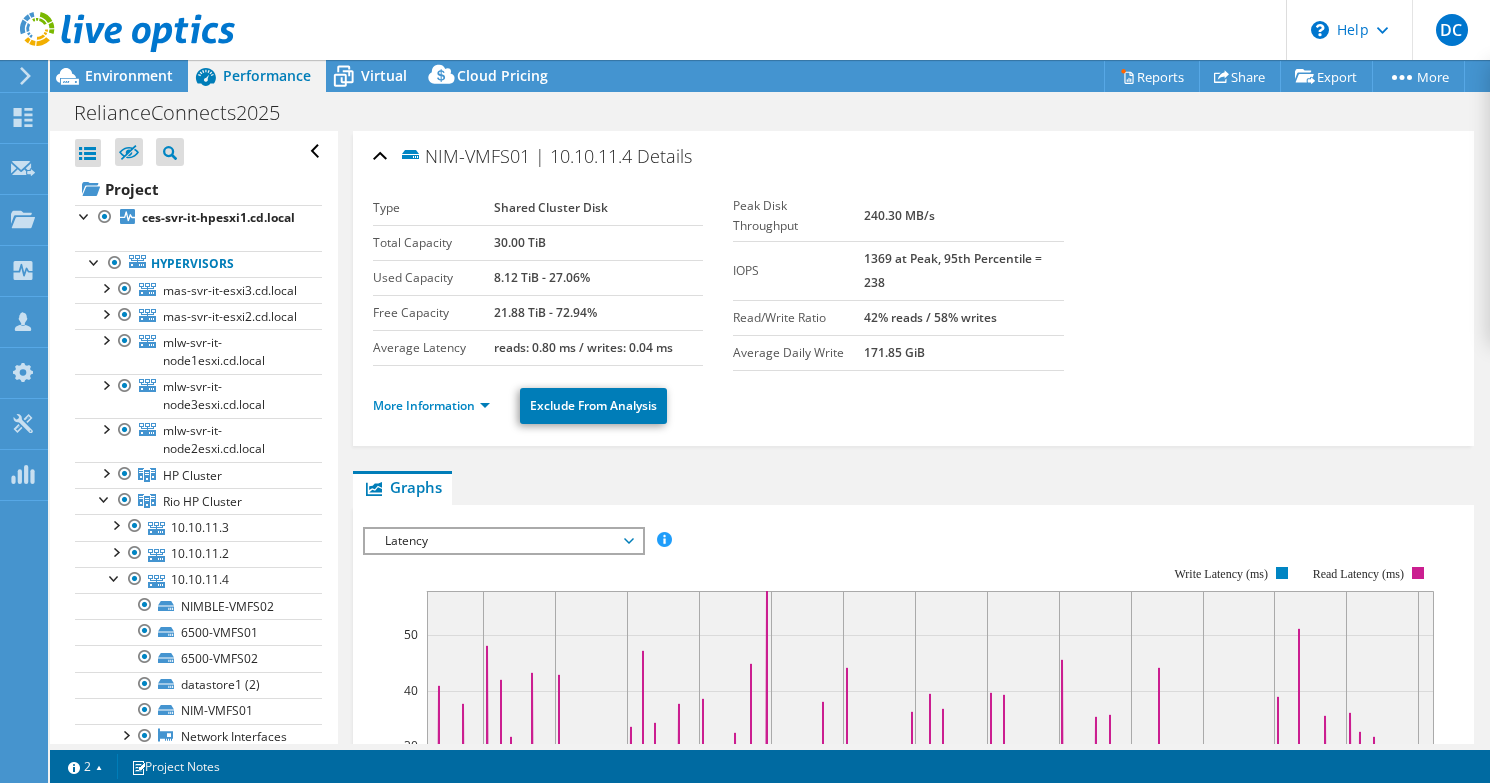 select on "USD" 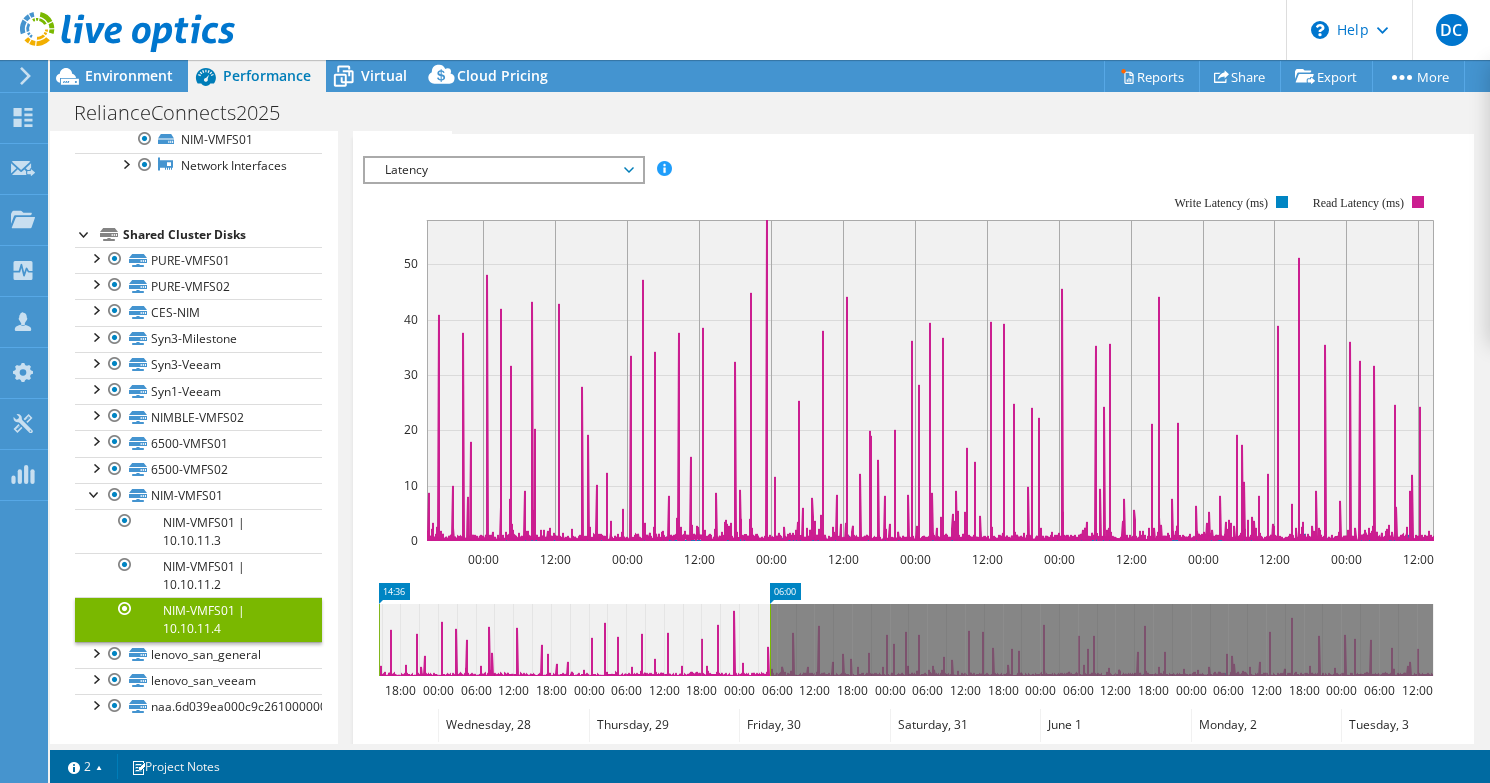 drag, startPoint x: 1434, startPoint y: 636, endPoint x: 771, endPoint y: 632, distance: 663.0121 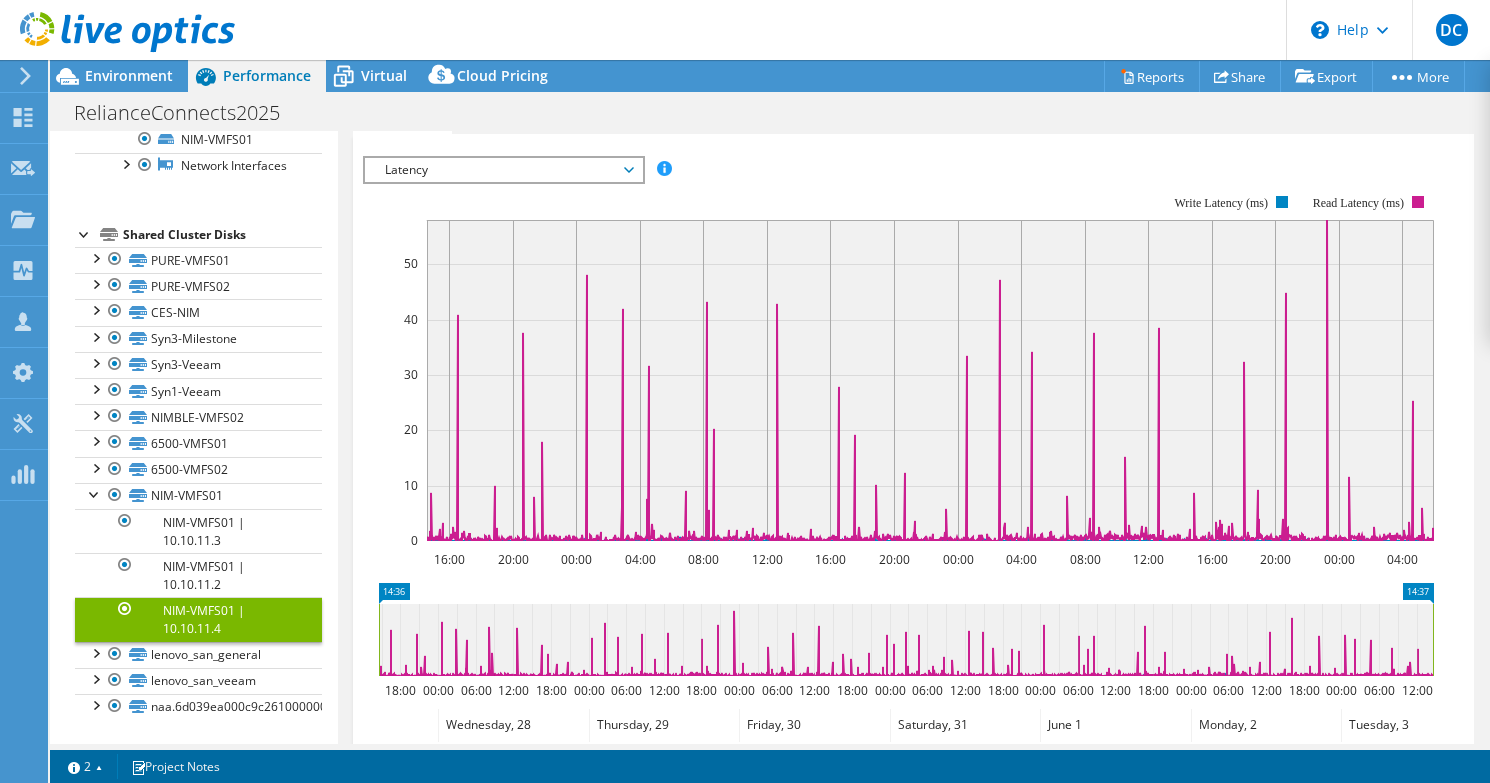 drag, startPoint x: 779, startPoint y: 634, endPoint x: 1443, endPoint y: 644, distance: 664.0753 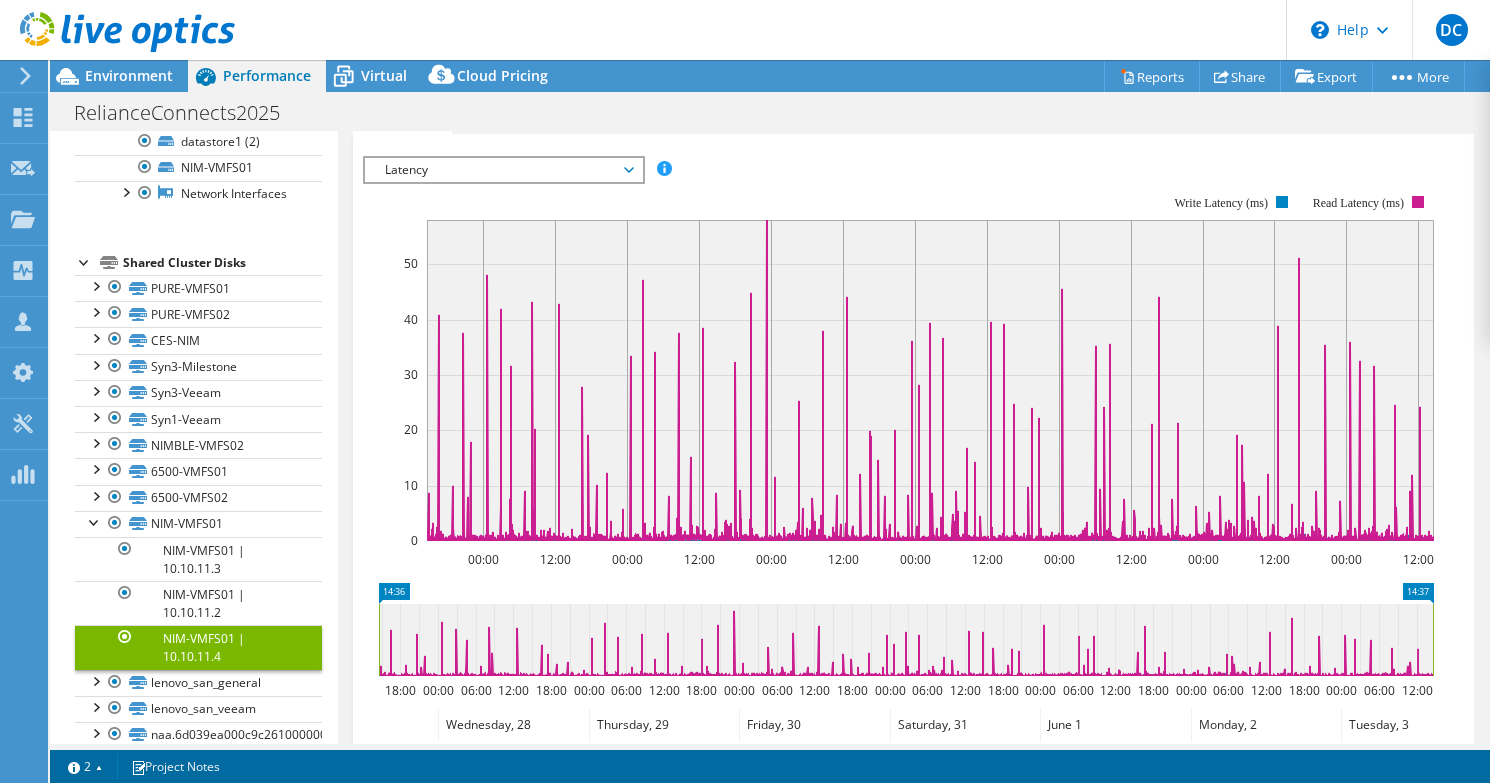 scroll, scrollTop: 643, scrollLeft: 0, axis: vertical 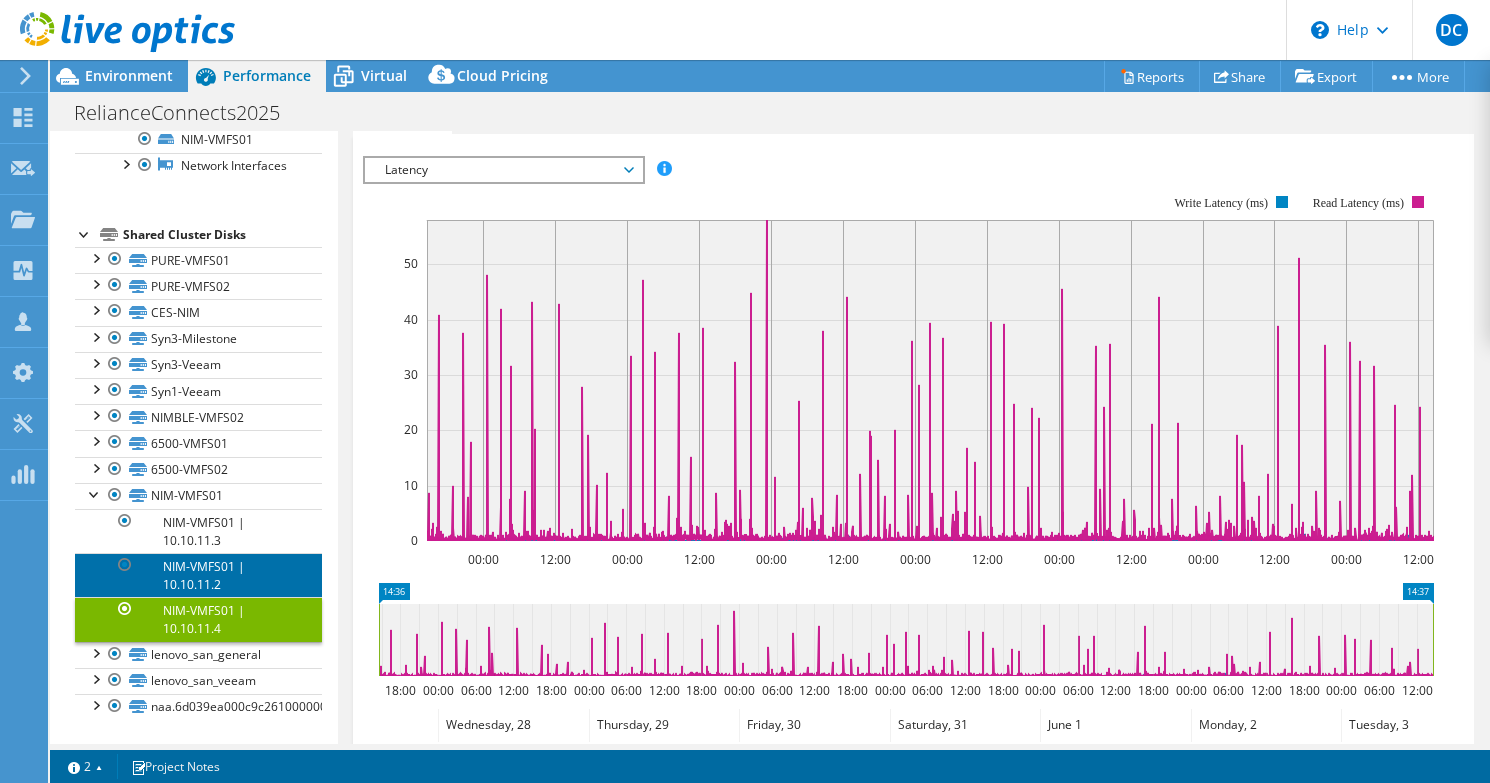 click on "NIM-VMFS01 | 10.10.11.2" at bounding box center (198, 575) 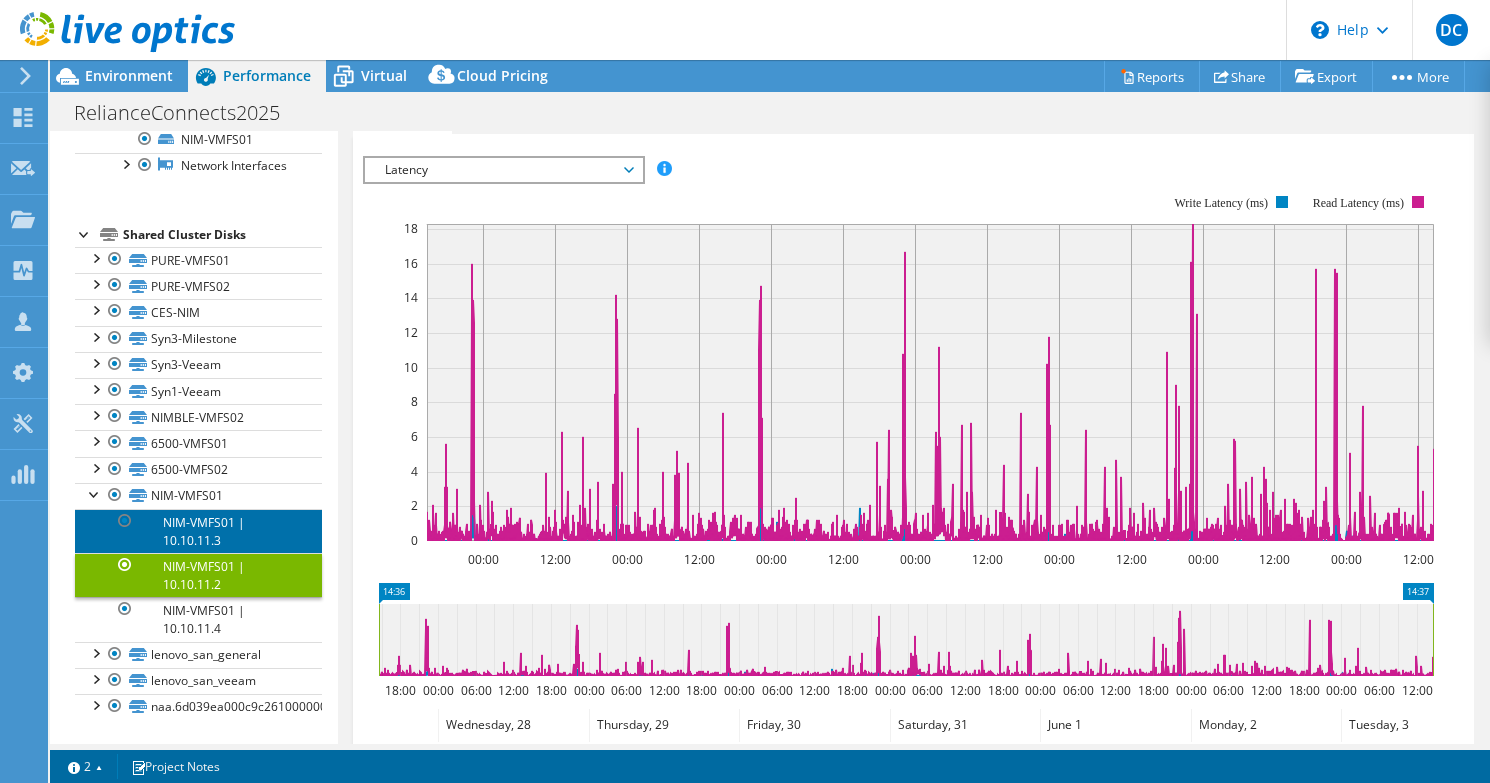 click on "NIM-VMFS01 | 10.10.11.3" at bounding box center (198, 531) 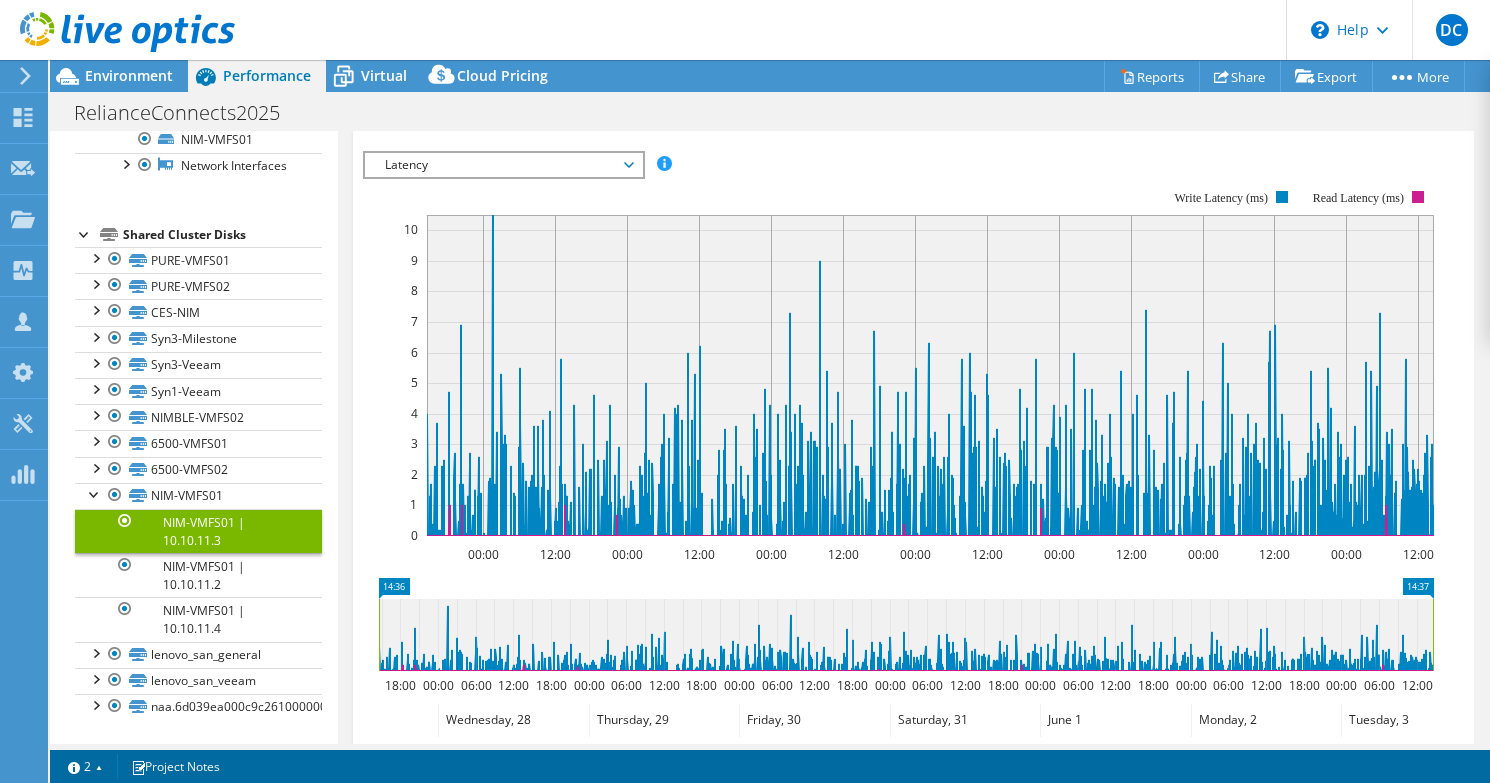 scroll, scrollTop: 366, scrollLeft: 0, axis: vertical 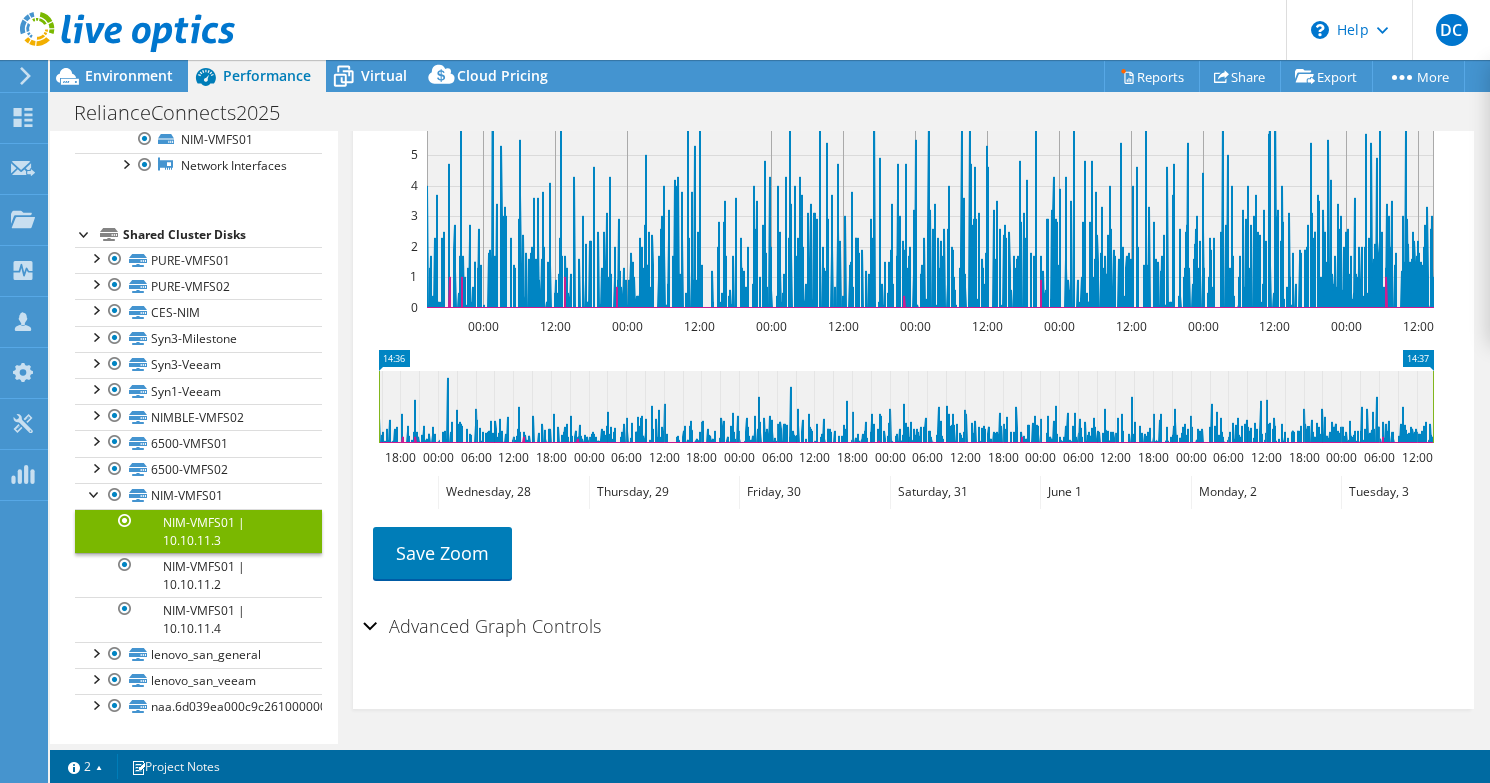 click on "Advanced Graph Controls" at bounding box center (482, 626) 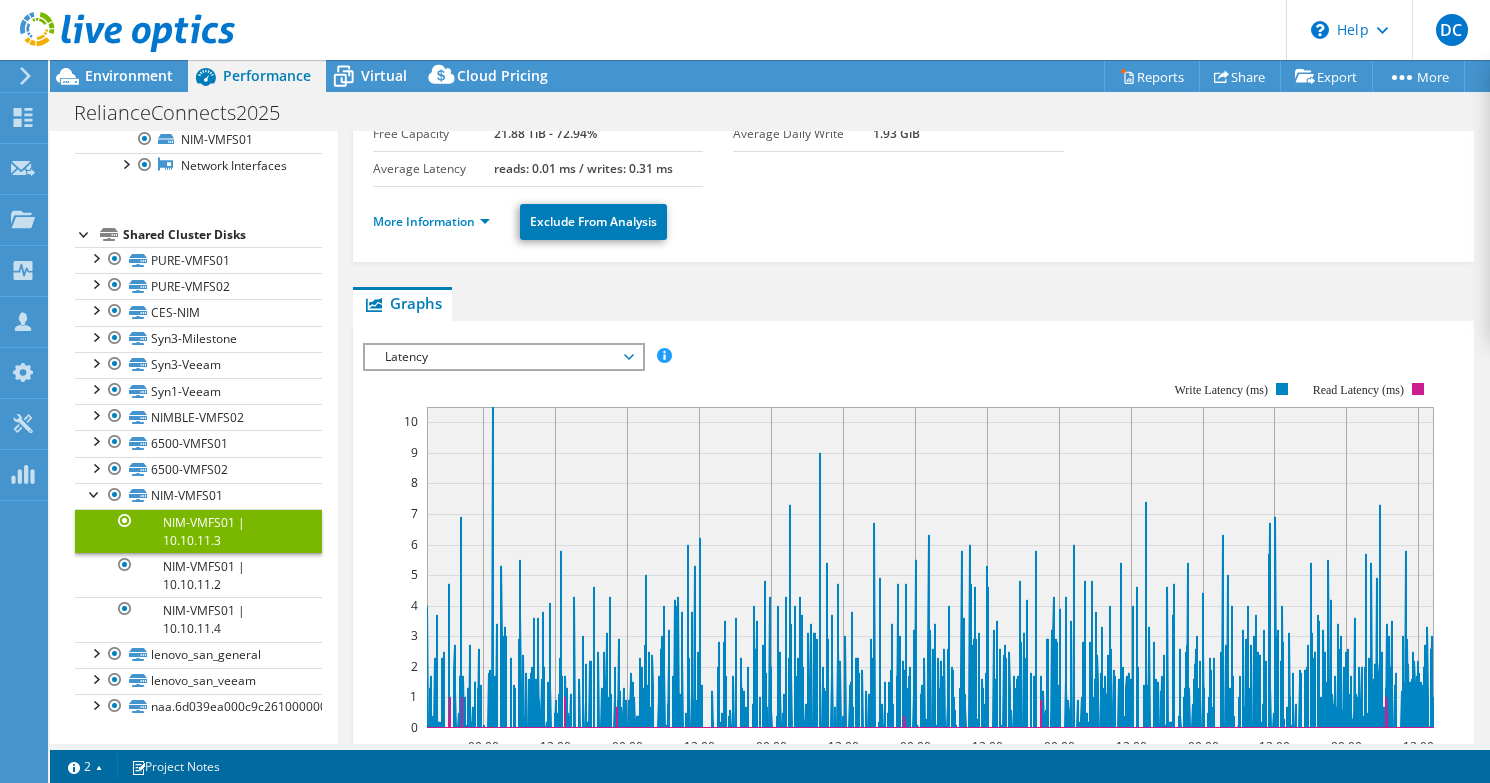 scroll, scrollTop: 0, scrollLeft: 0, axis: both 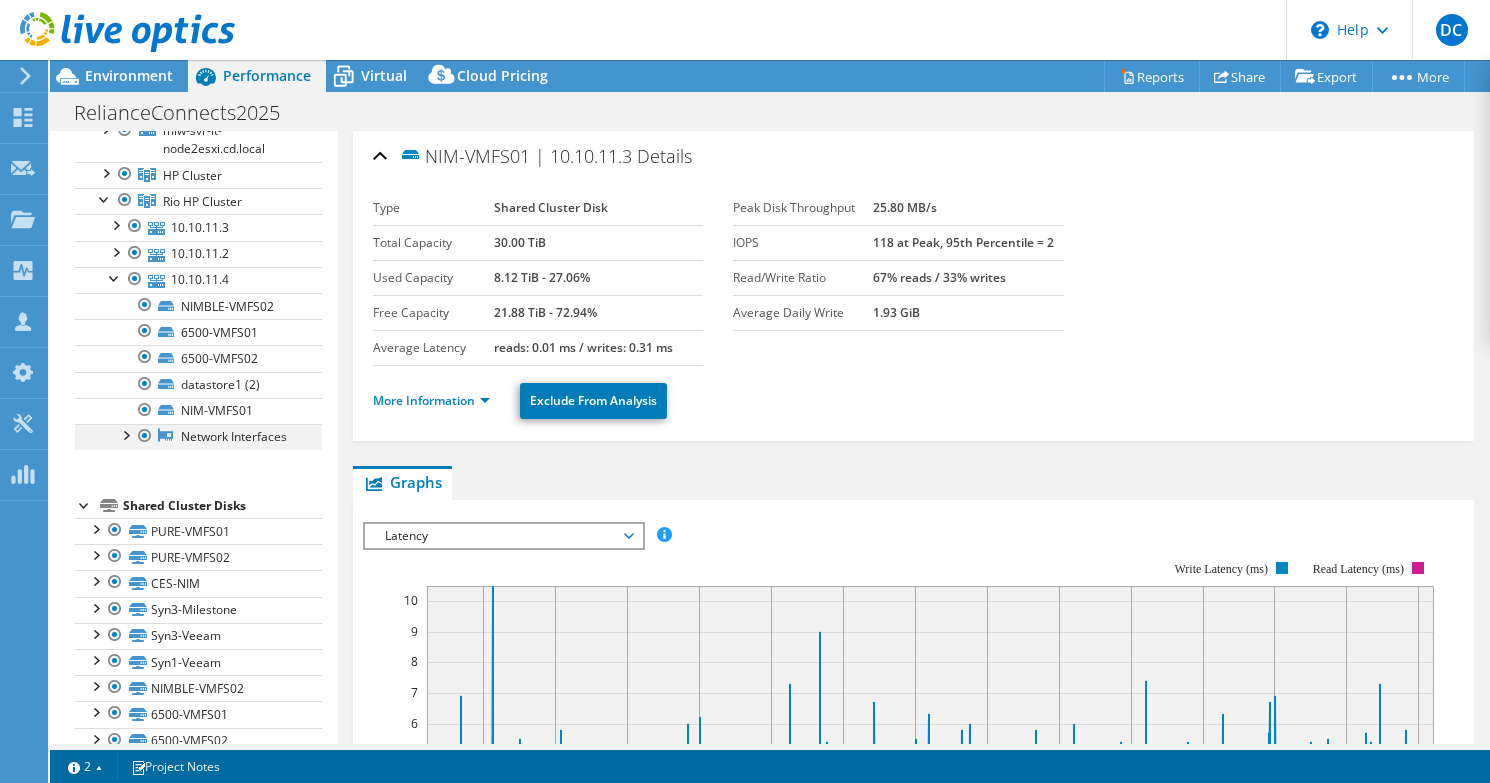 click at bounding box center (125, 434) 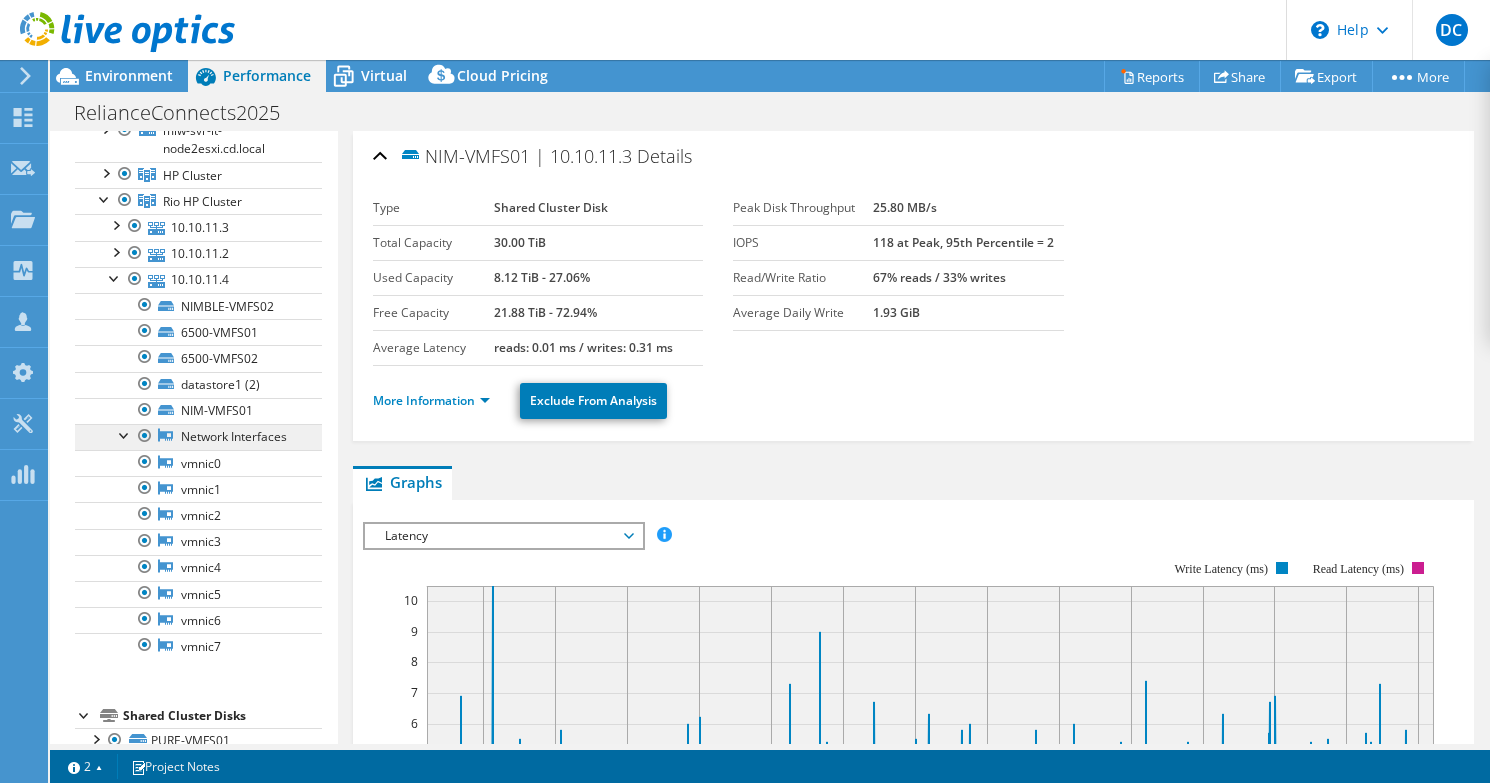 scroll, scrollTop: 500, scrollLeft: 0, axis: vertical 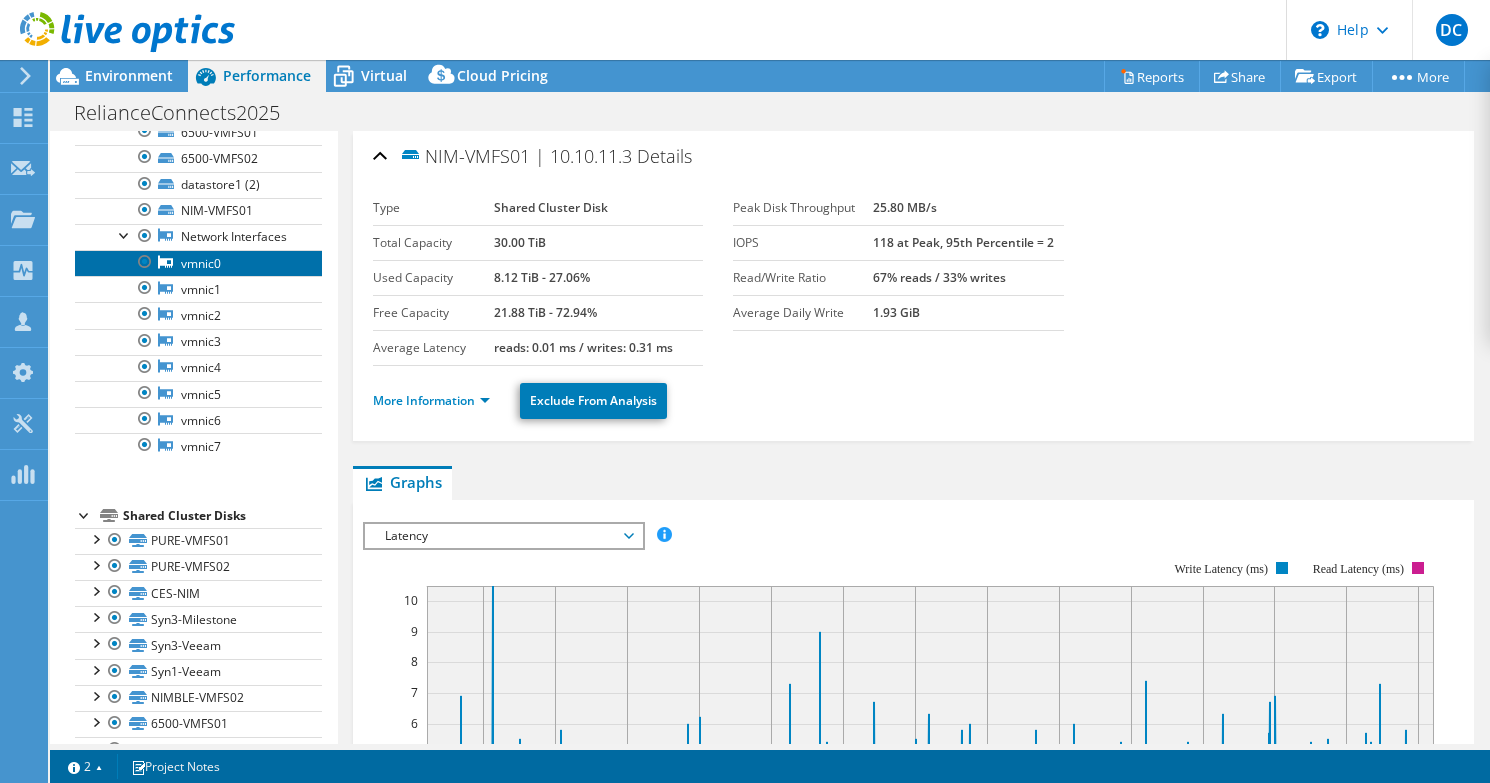 click on "vmnic0" at bounding box center [198, 263] 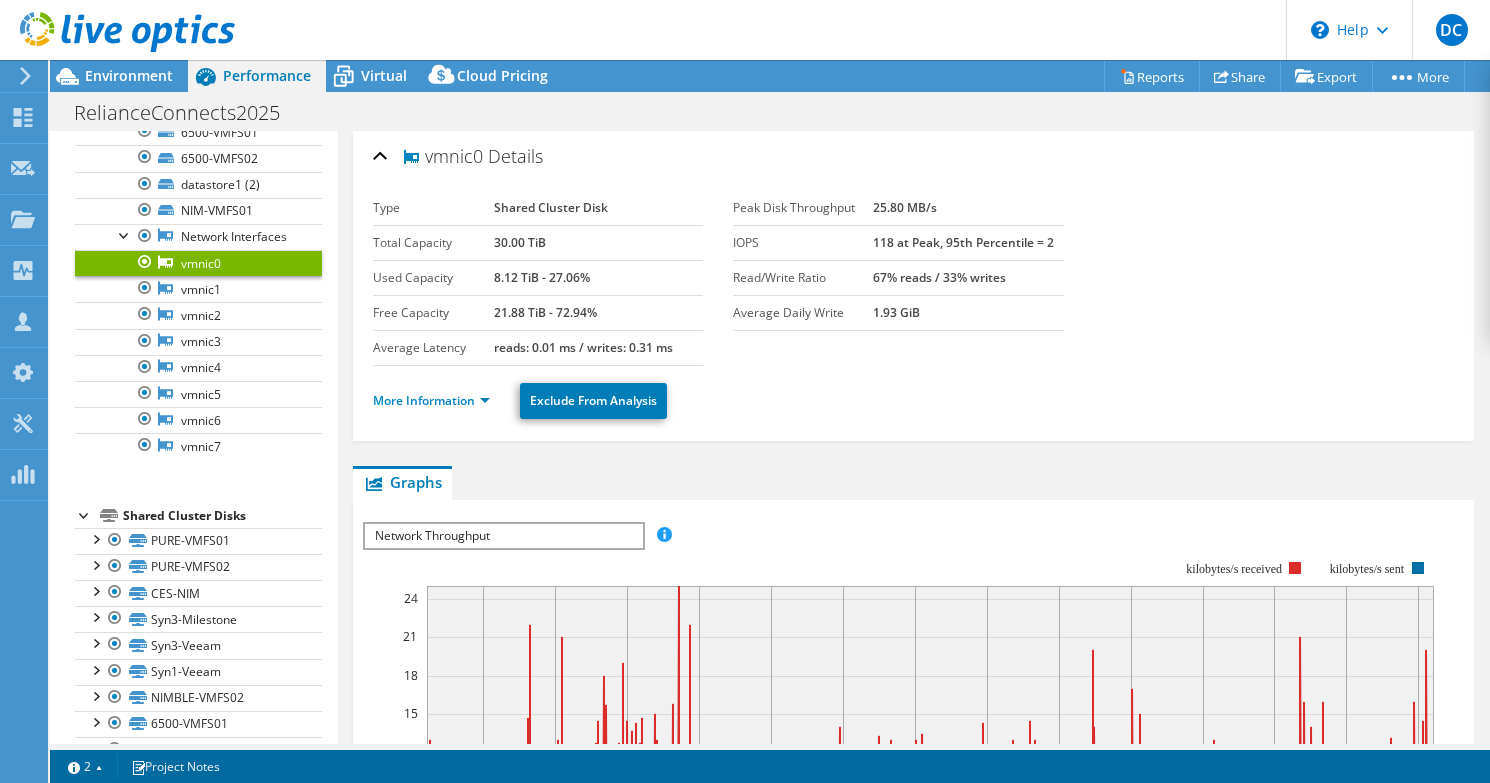 click on "Network Throughput" at bounding box center [503, 536] 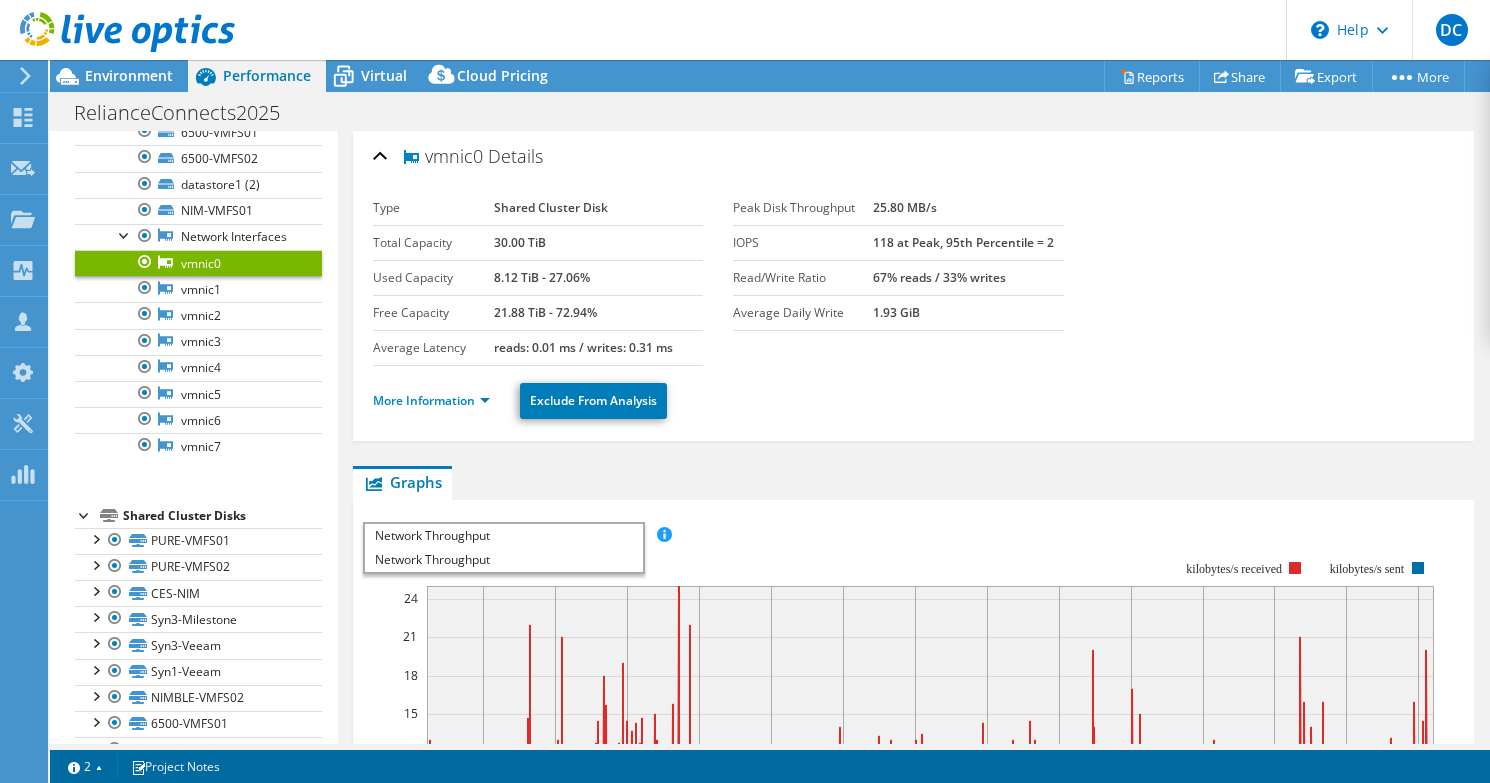 click on "More Information
Exclude From Analysis" at bounding box center [913, 398] 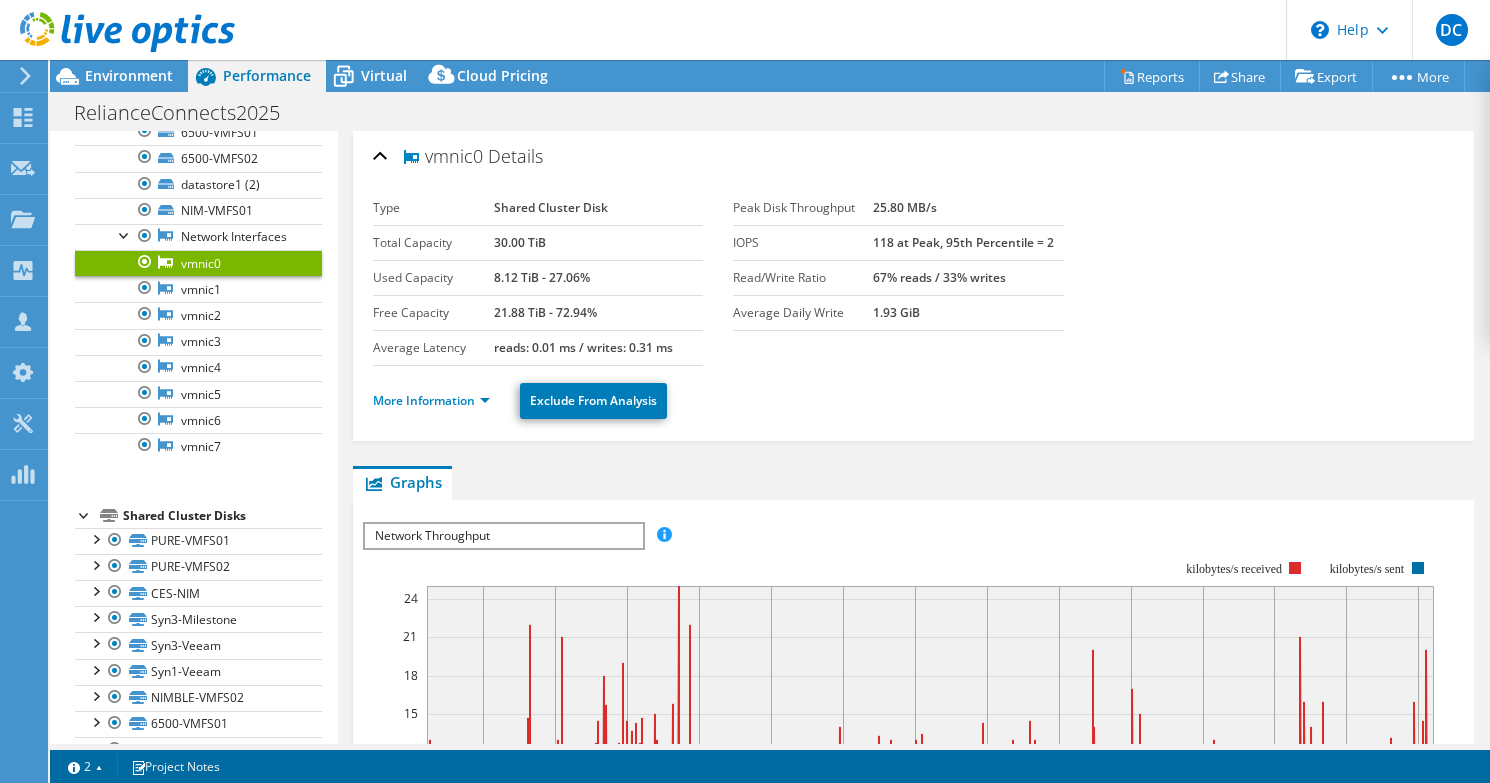 scroll, scrollTop: 300, scrollLeft: 0, axis: vertical 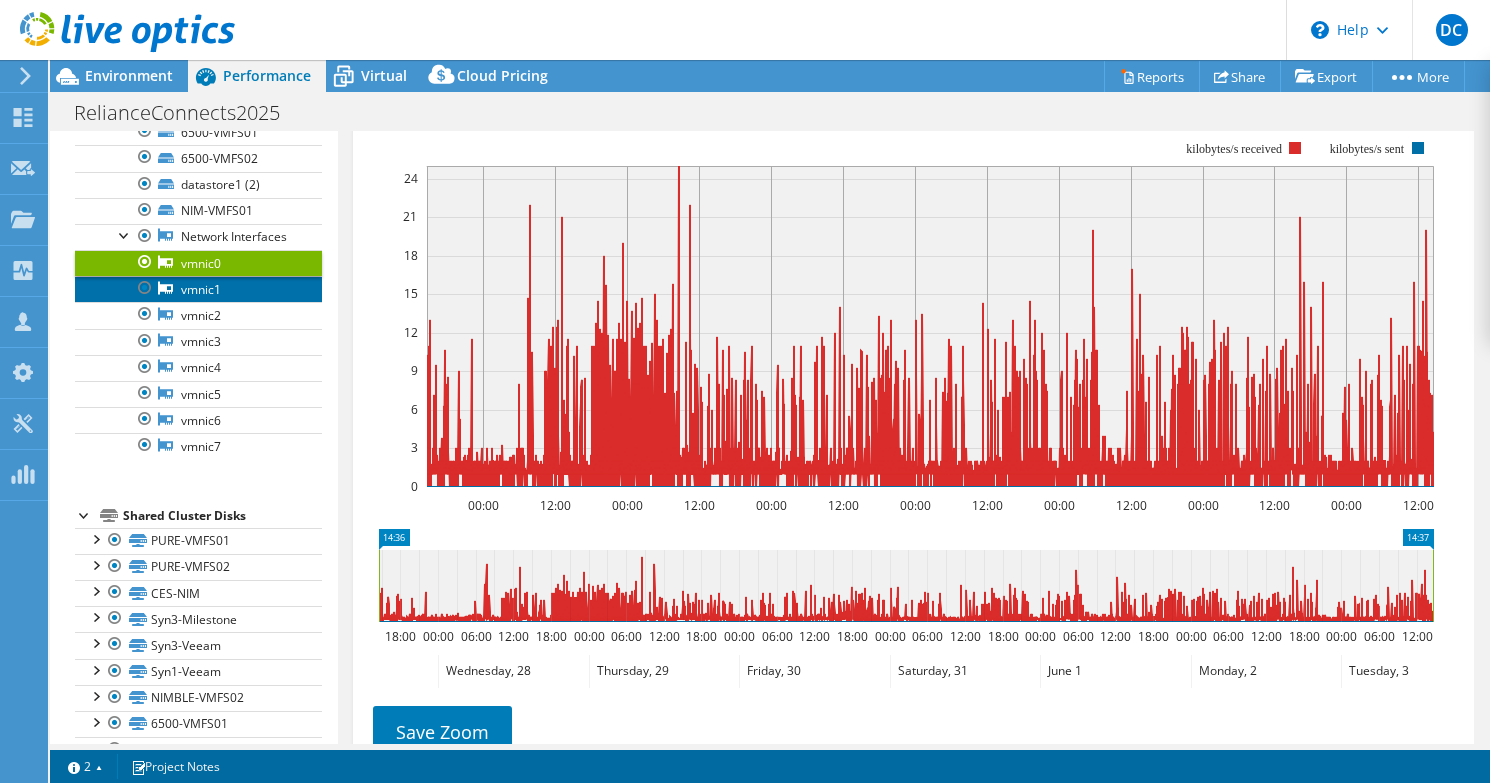 click on "vmnic1" at bounding box center (198, 289) 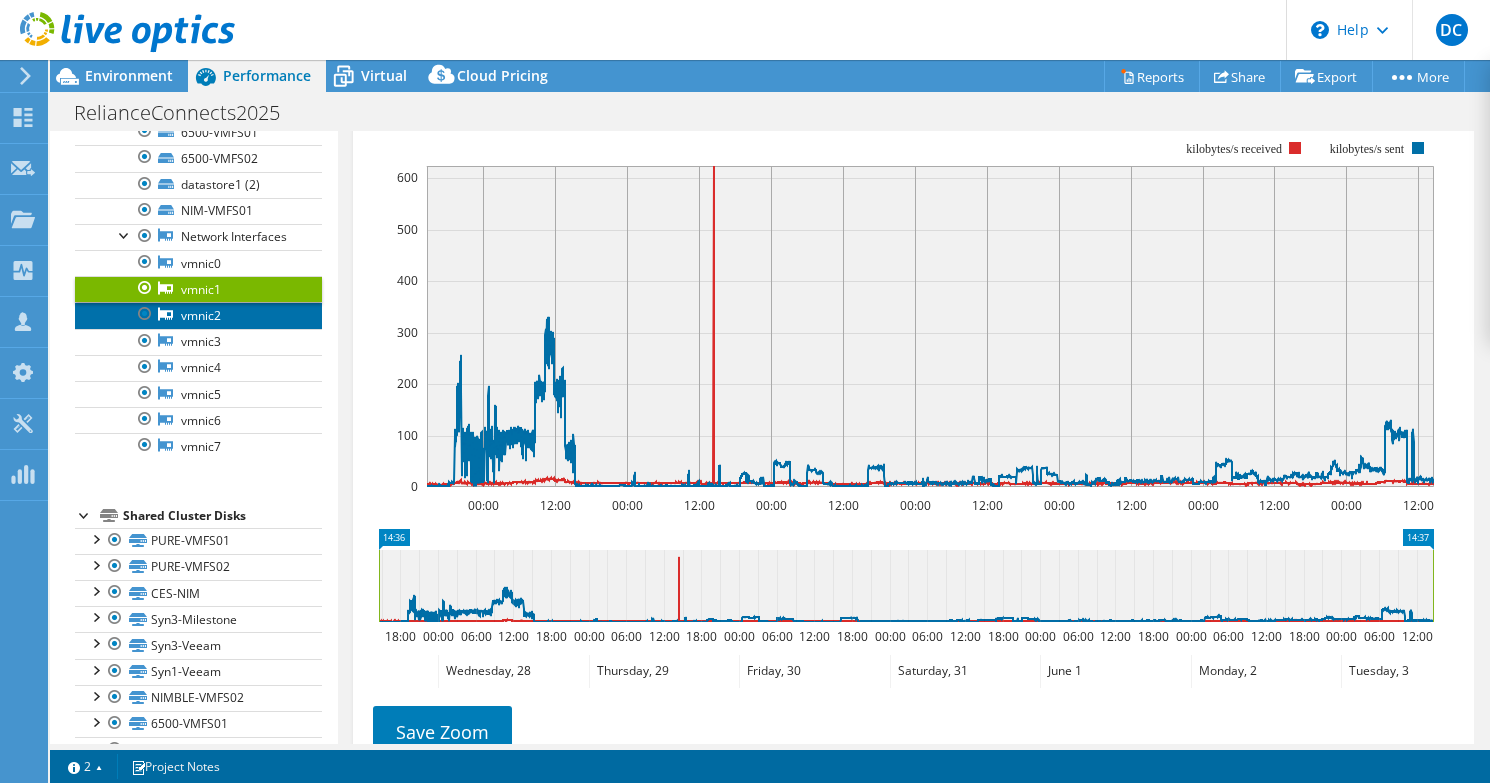 click on "vmnic2" at bounding box center (198, 315) 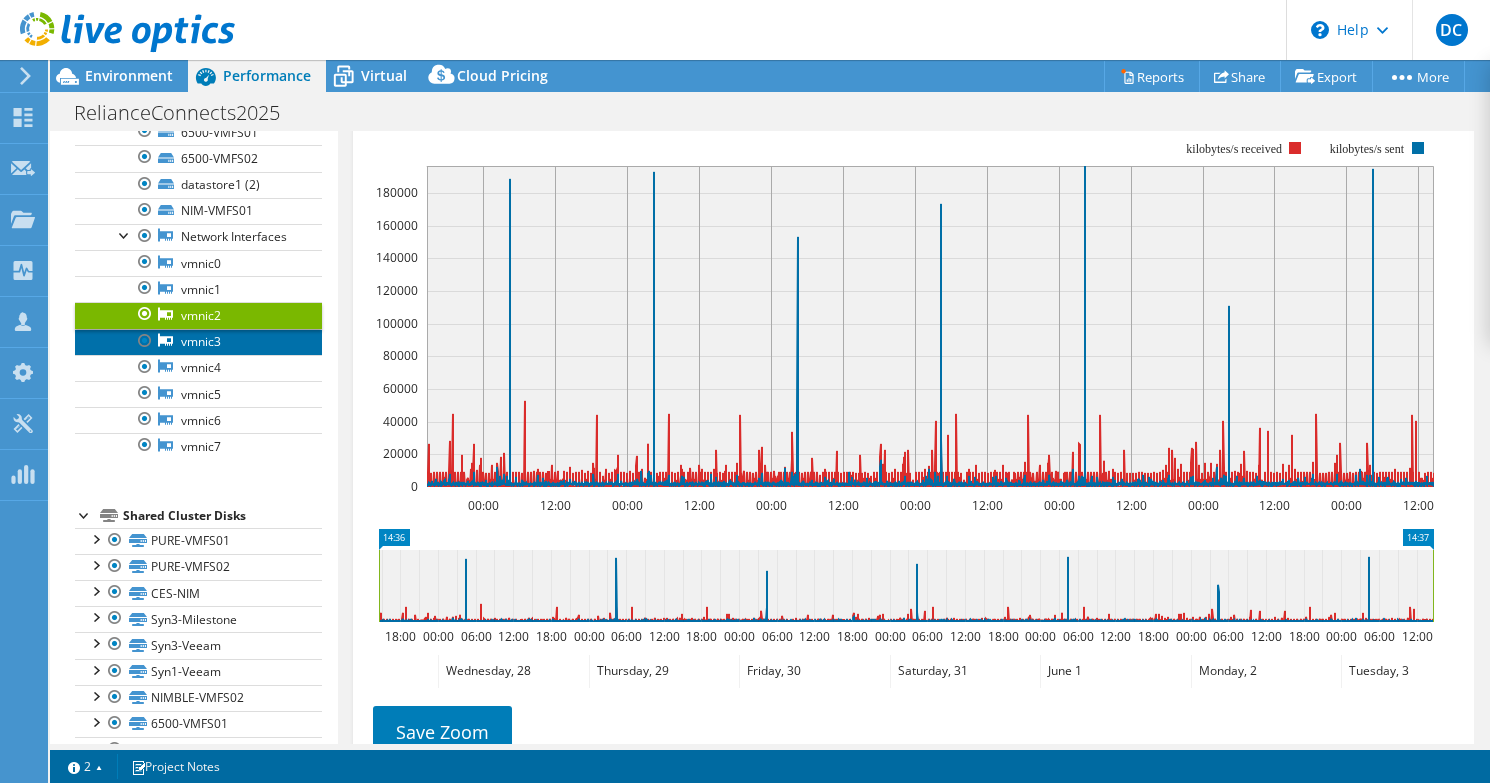 click on "vmnic3" at bounding box center [198, 342] 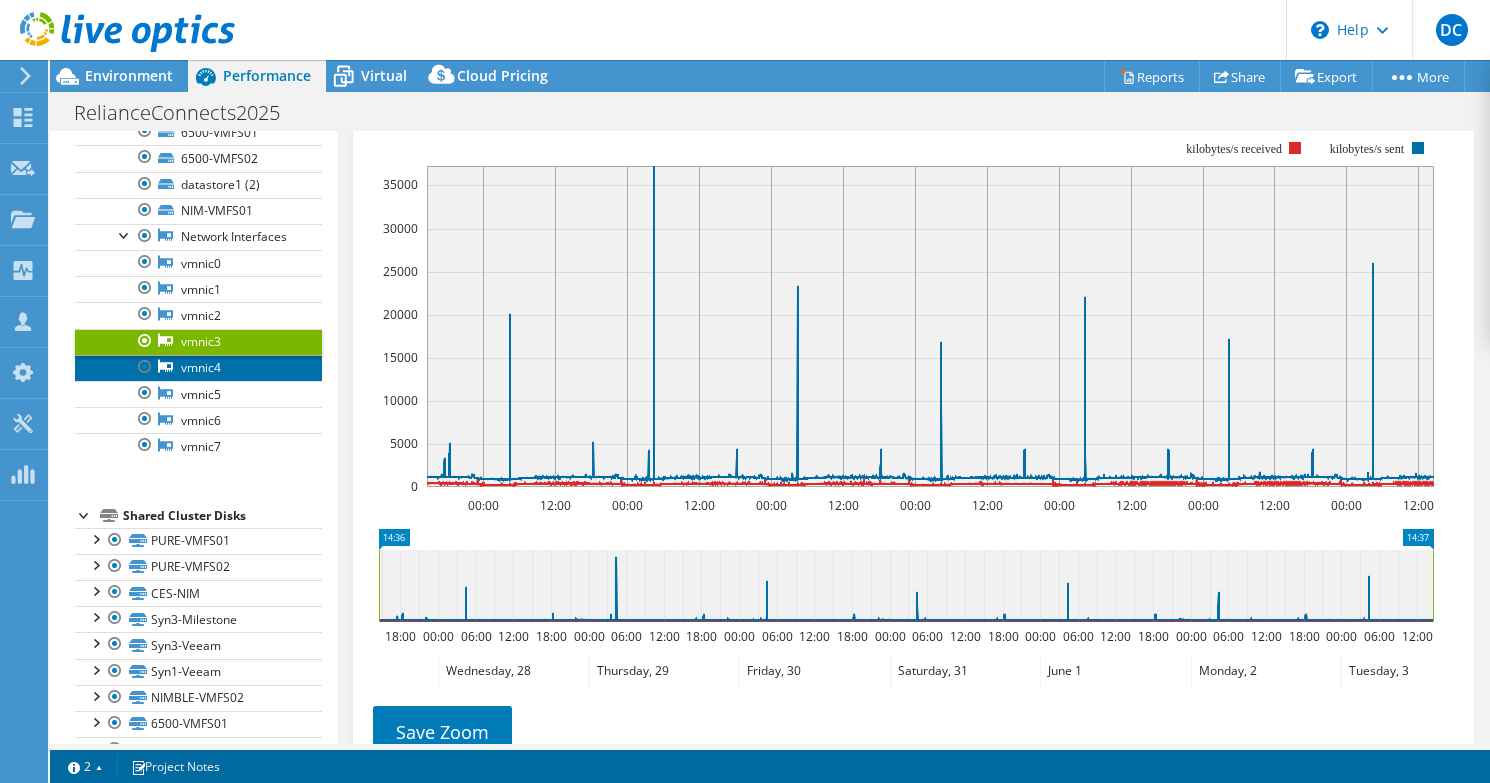 click on "vmnic4" at bounding box center [198, 368] 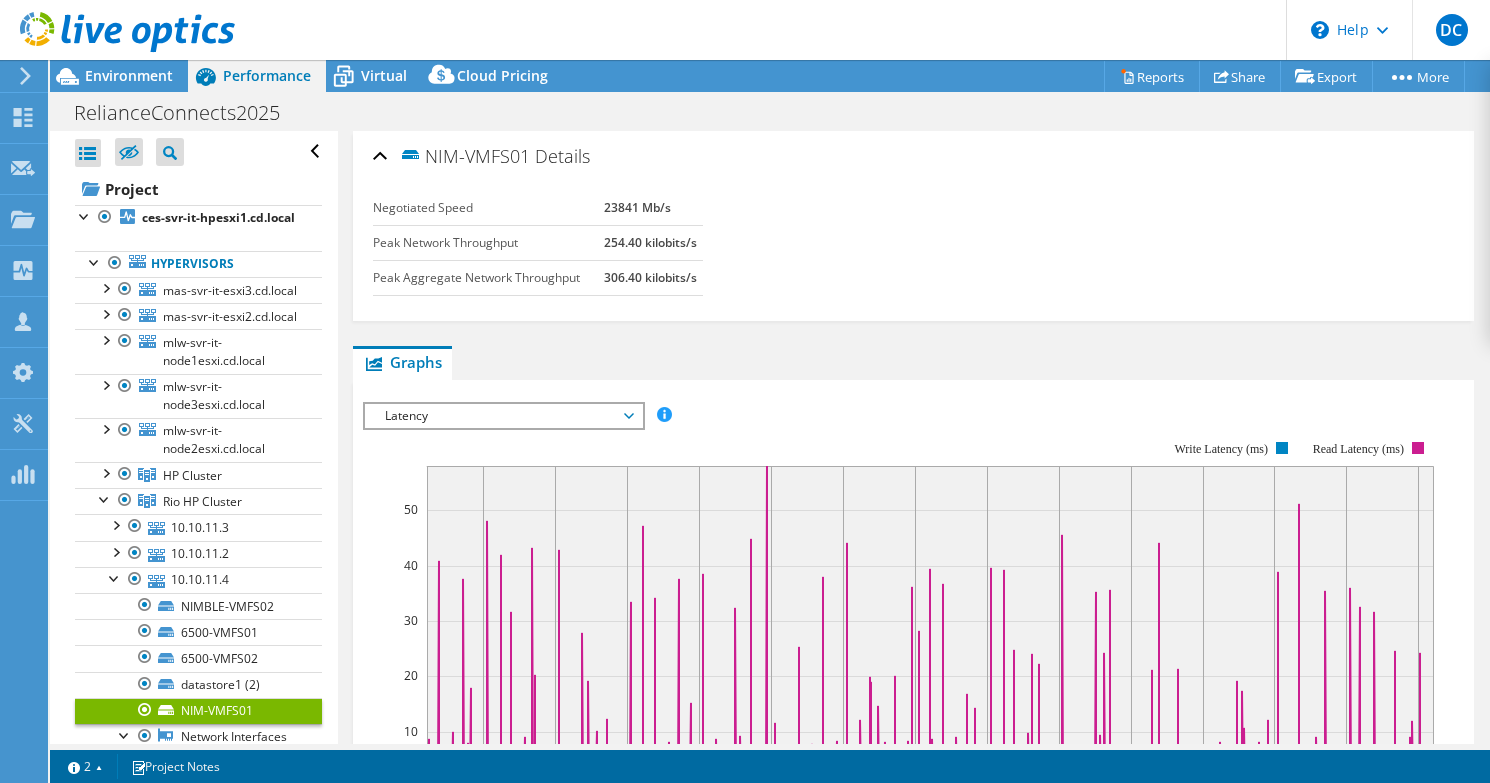 select on "USD" 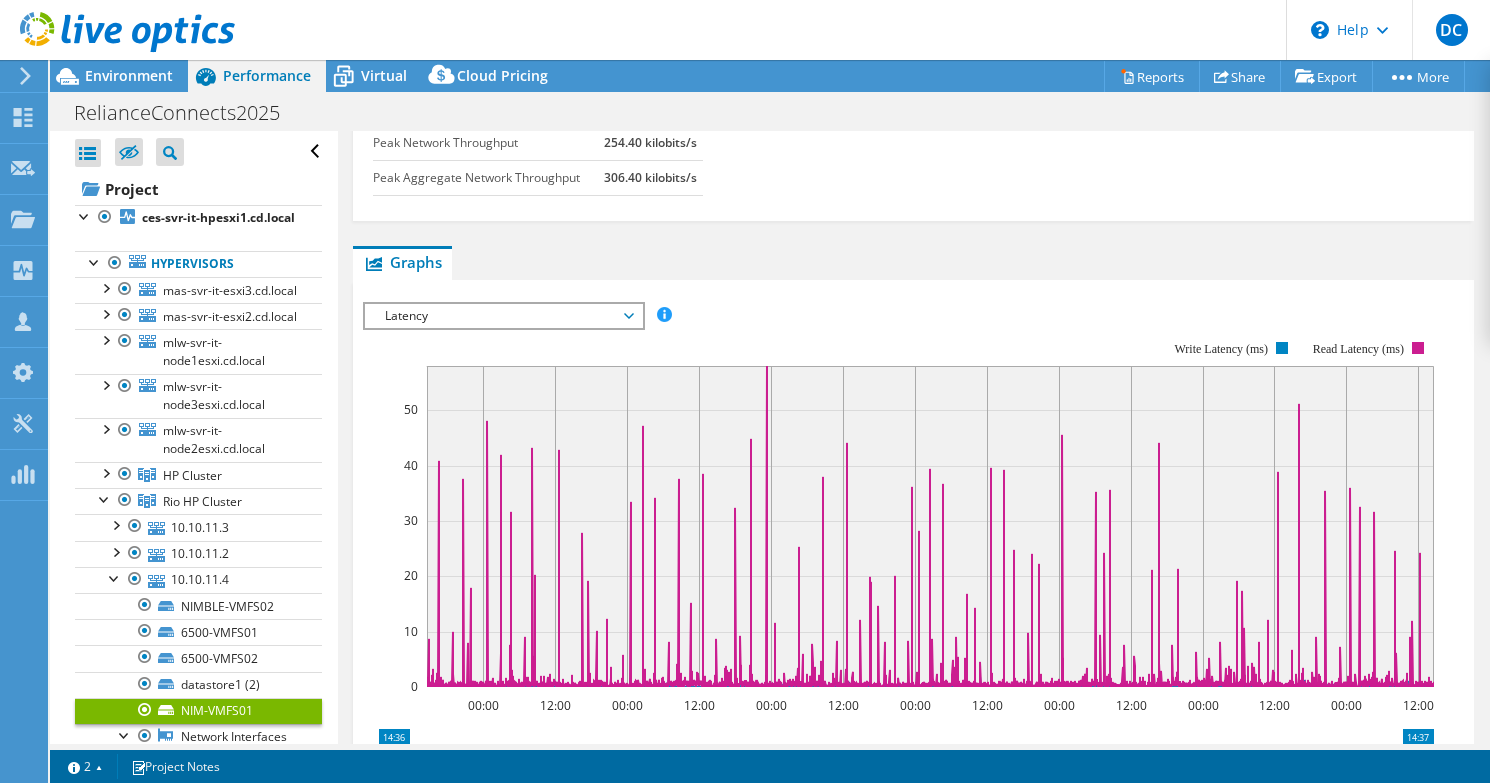 scroll, scrollTop: 300, scrollLeft: 0, axis: vertical 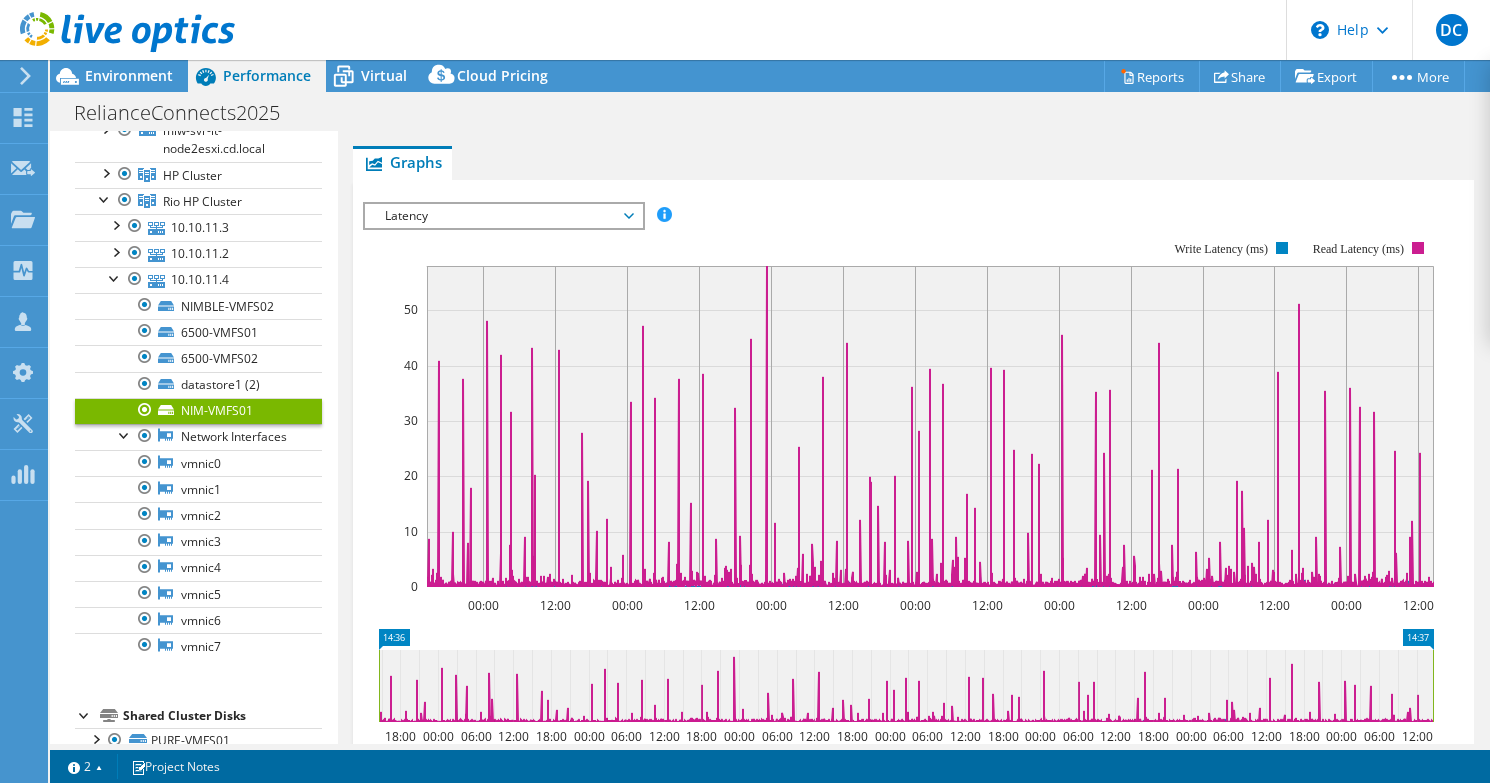 click on "Latency" at bounding box center (503, 216) 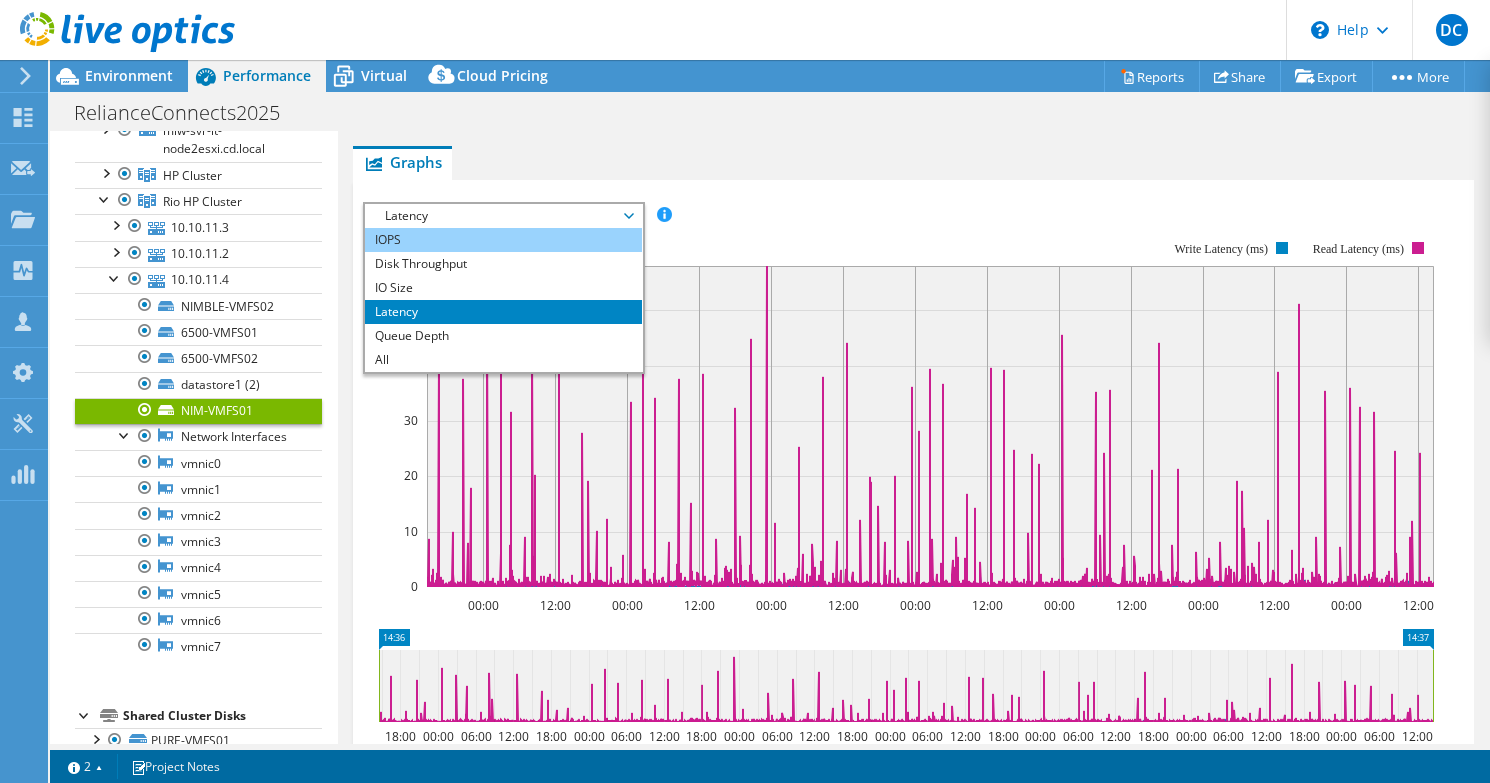 click on "IOPS" at bounding box center [503, 240] 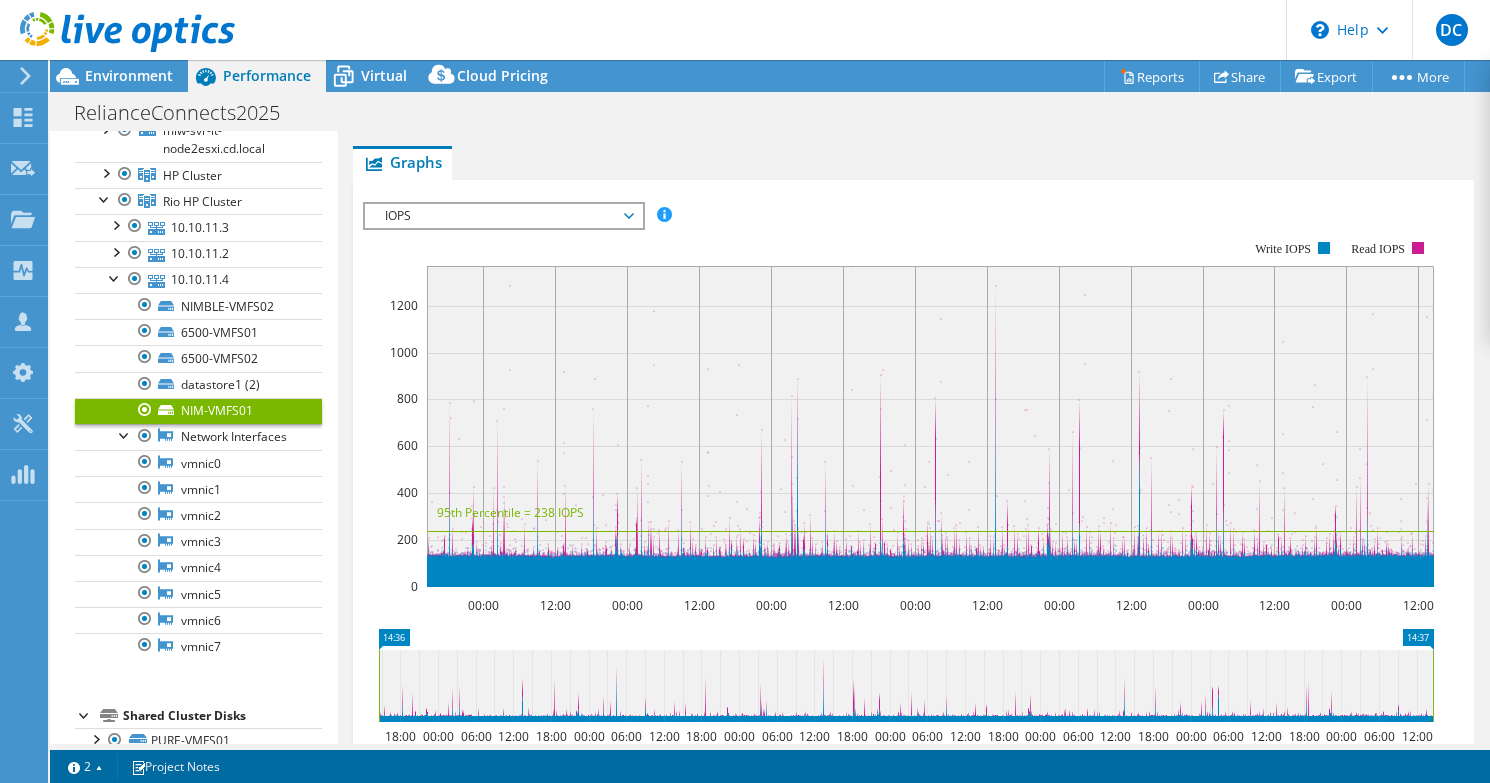 click on "IOPS" at bounding box center (503, 216) 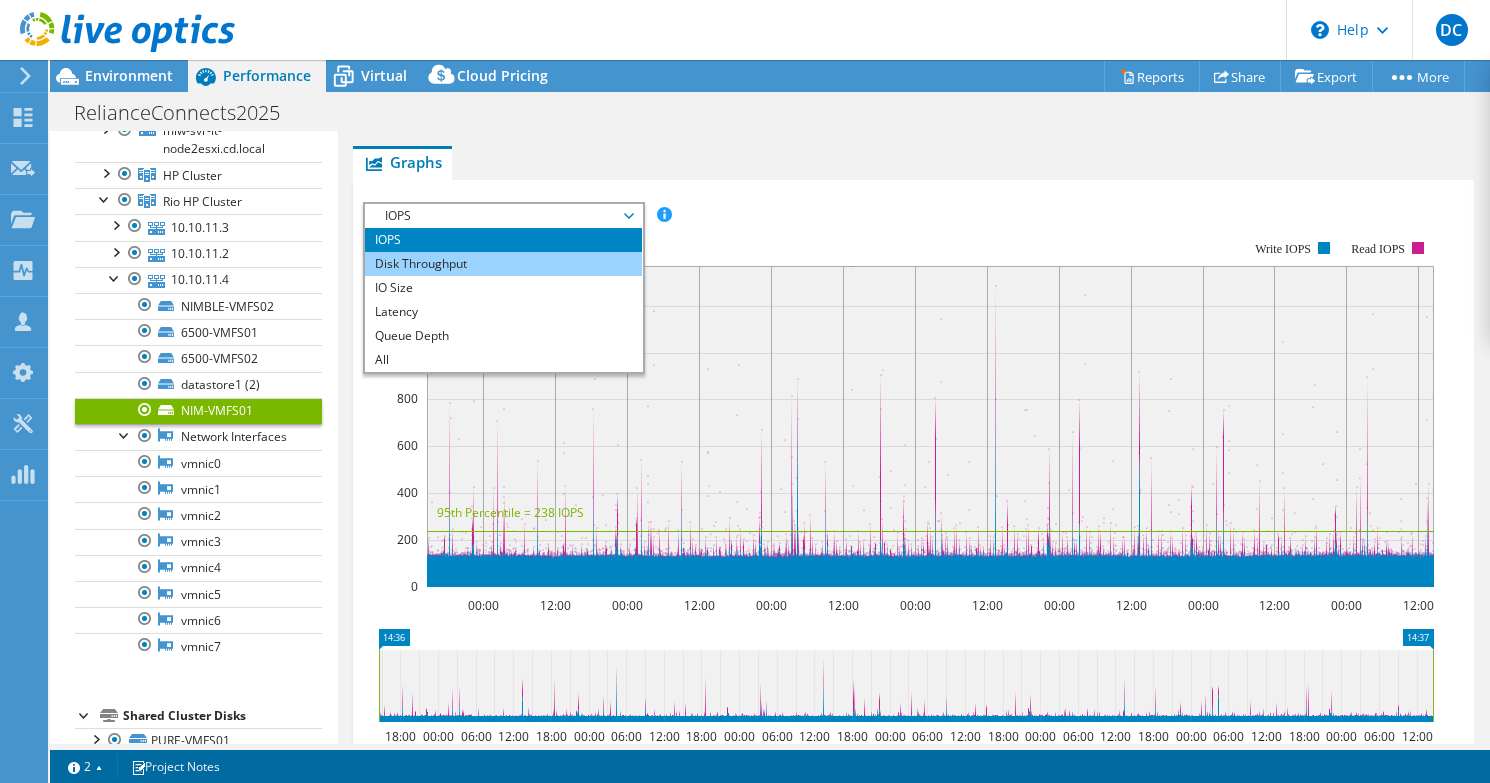 click on "Disk Throughput" at bounding box center [503, 264] 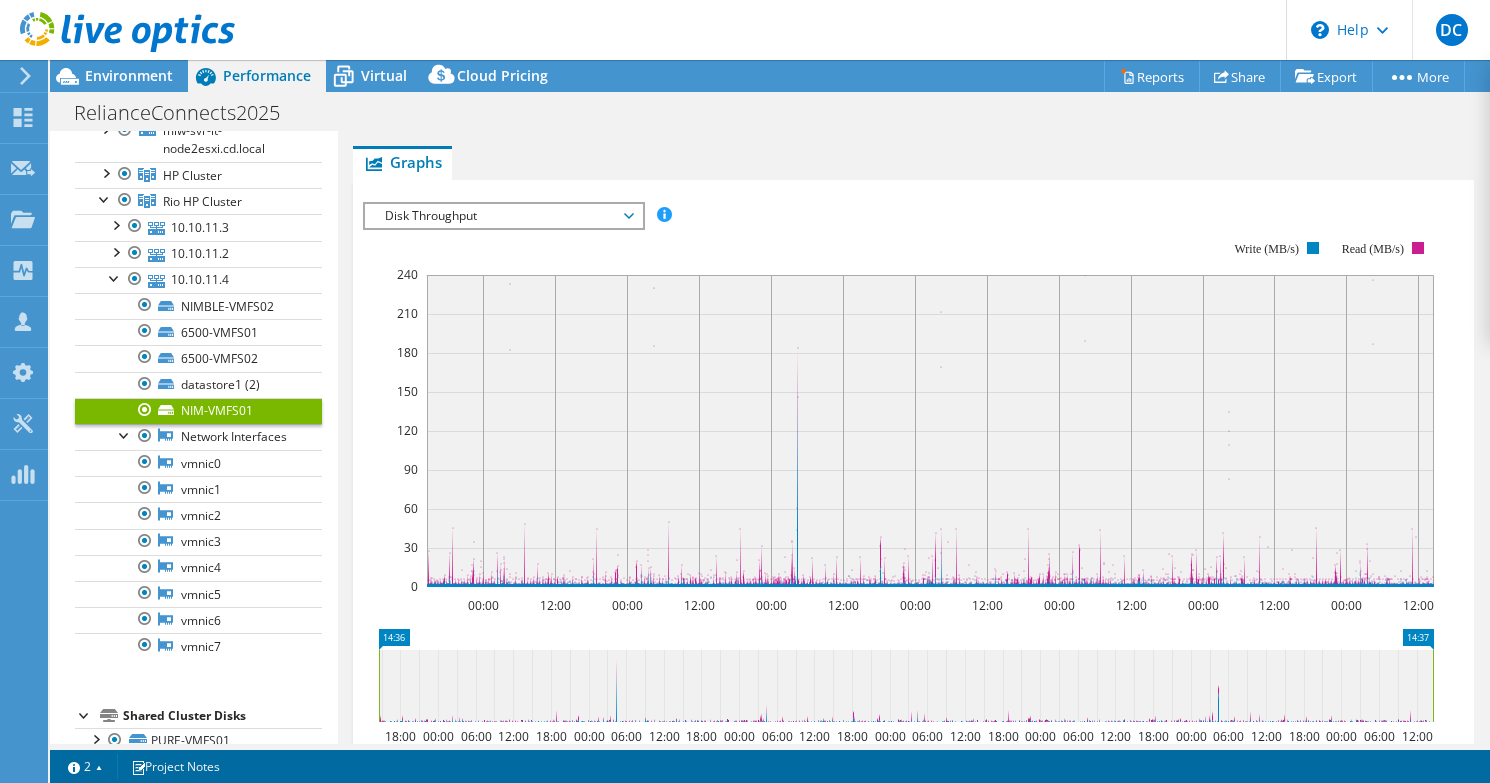 click on "Disk Throughput" at bounding box center (503, 216) 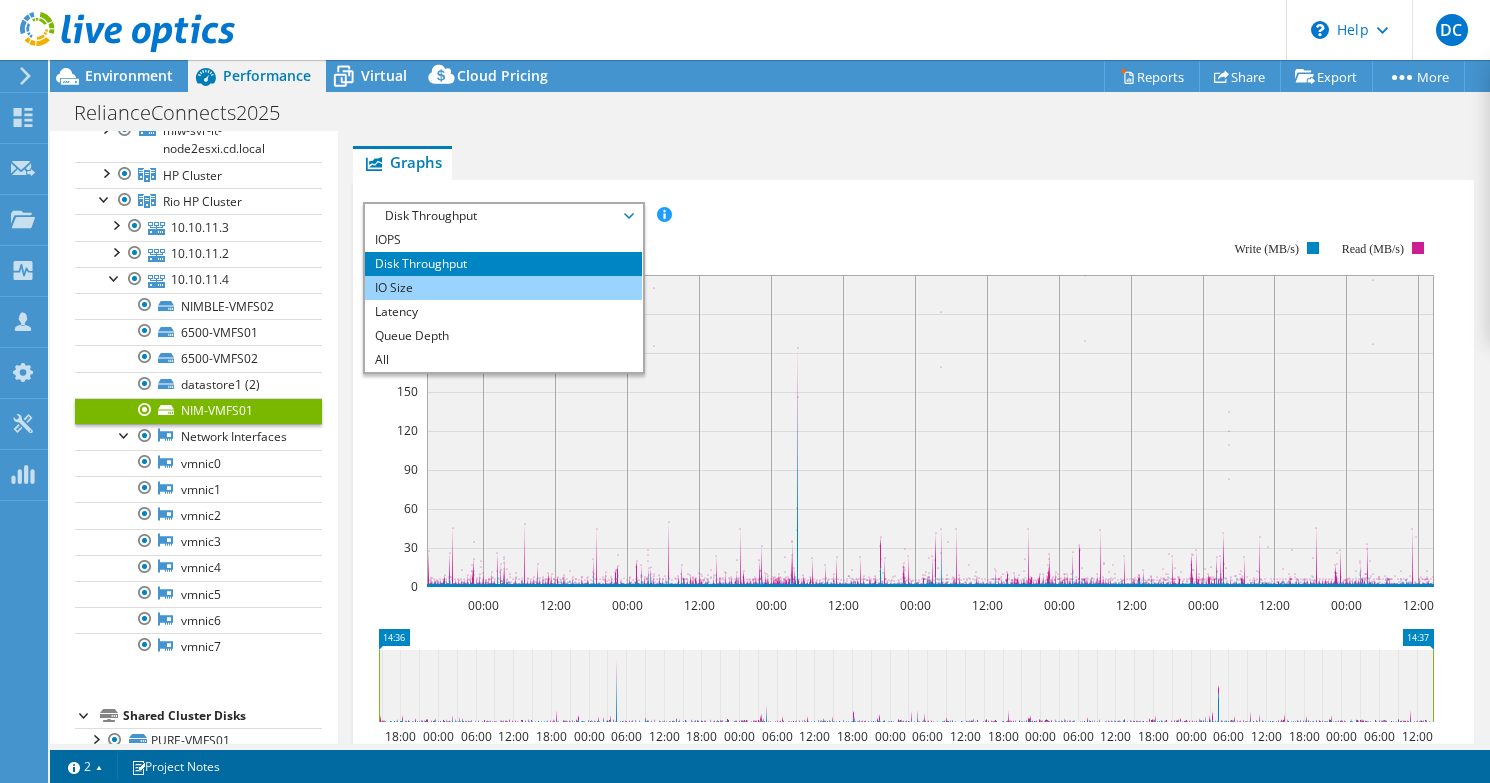 click on "IO Size" at bounding box center (503, 288) 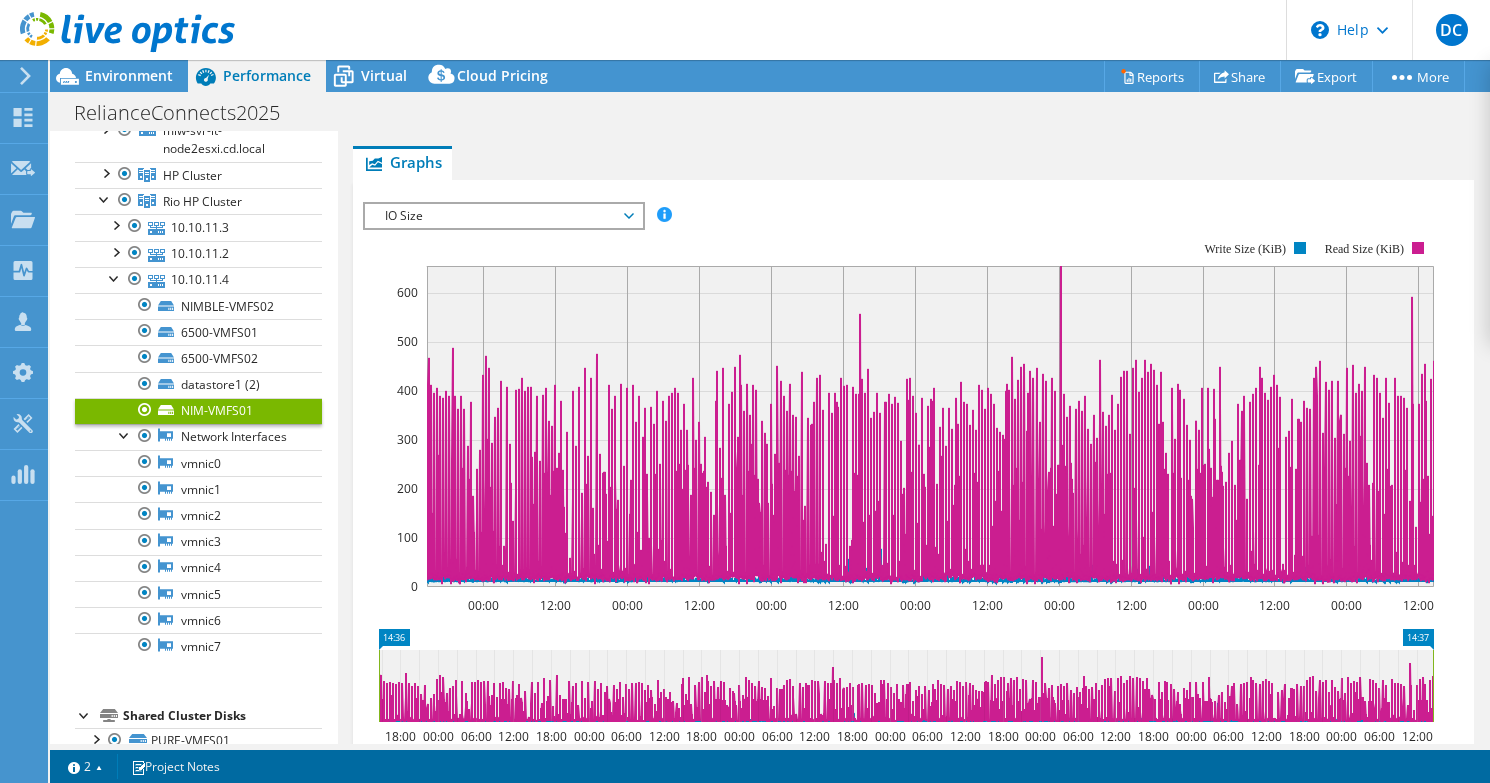 click on "IO Size" at bounding box center [503, 216] 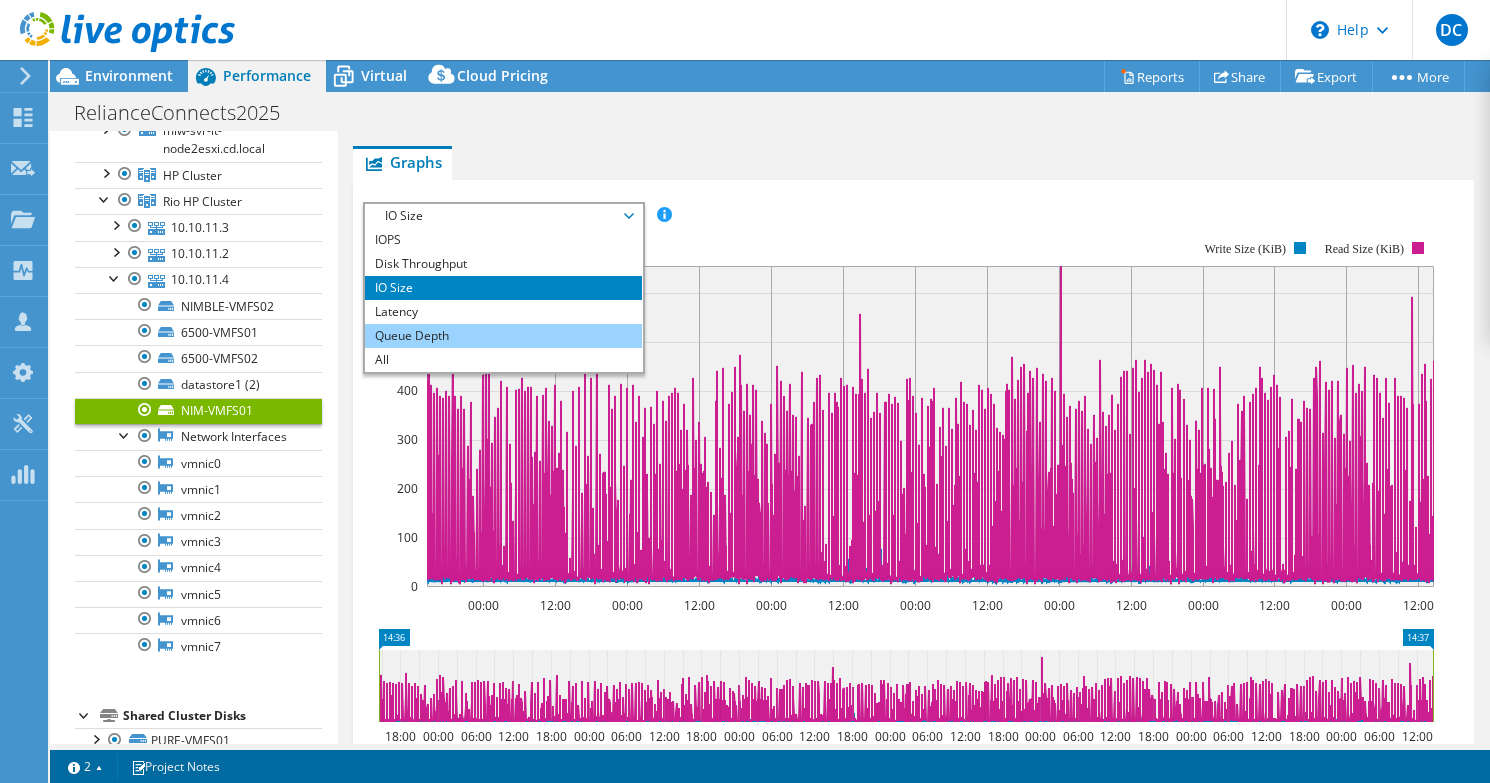 click on "Queue Depth" at bounding box center [503, 336] 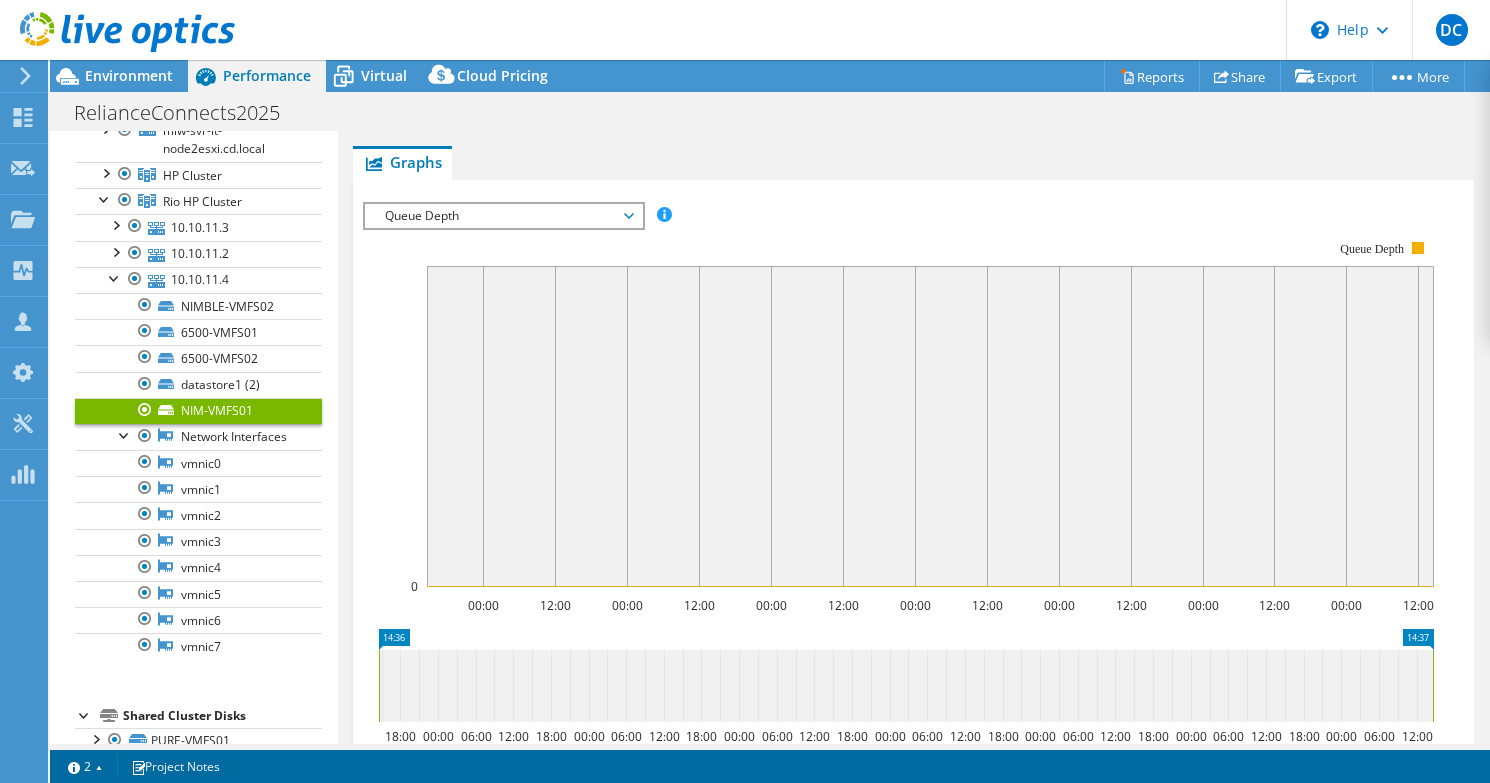 click on "Queue Depth" at bounding box center (503, 216) 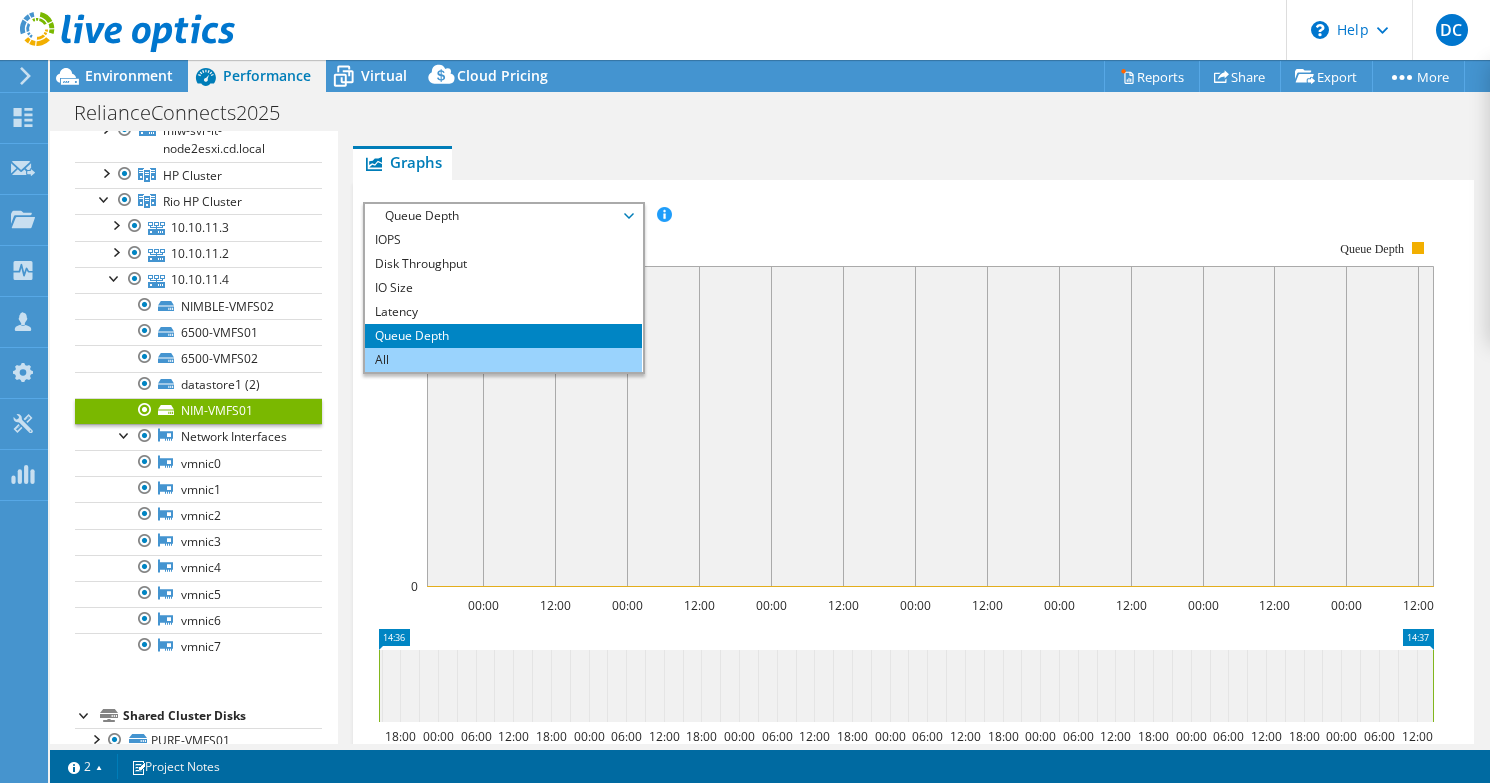 click on "All" at bounding box center [503, 360] 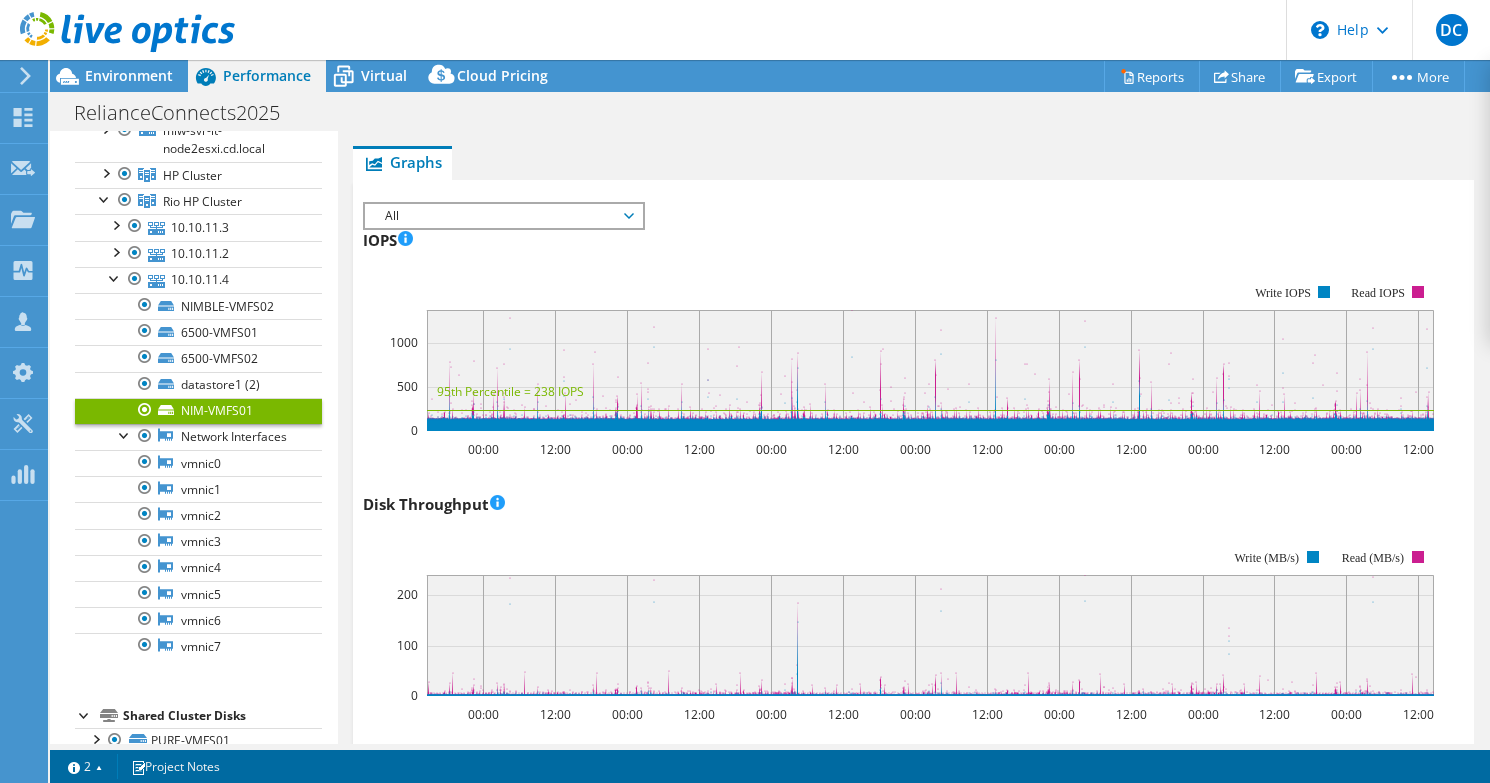 click on "All" at bounding box center (503, 216) 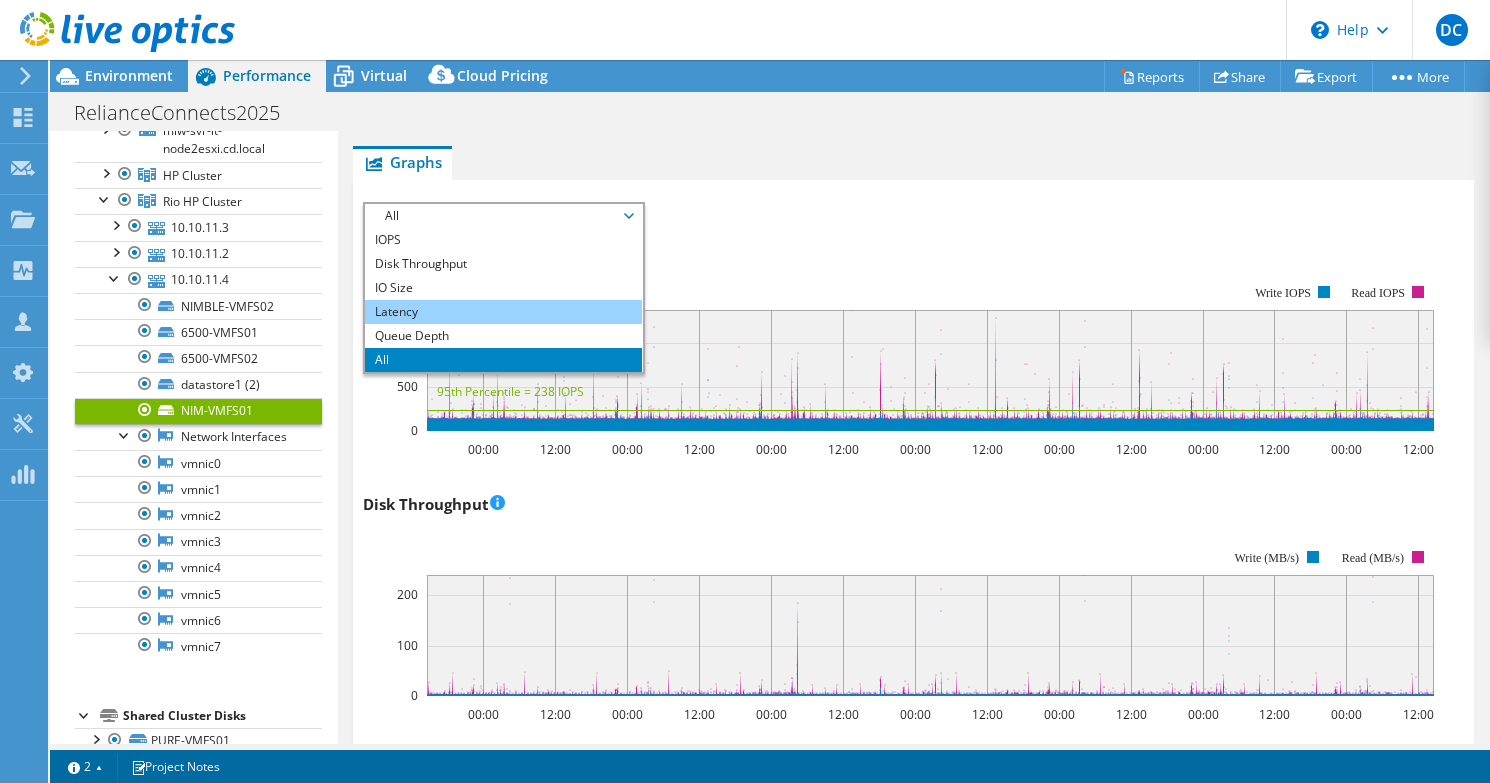 click on "Latency" at bounding box center (503, 312) 